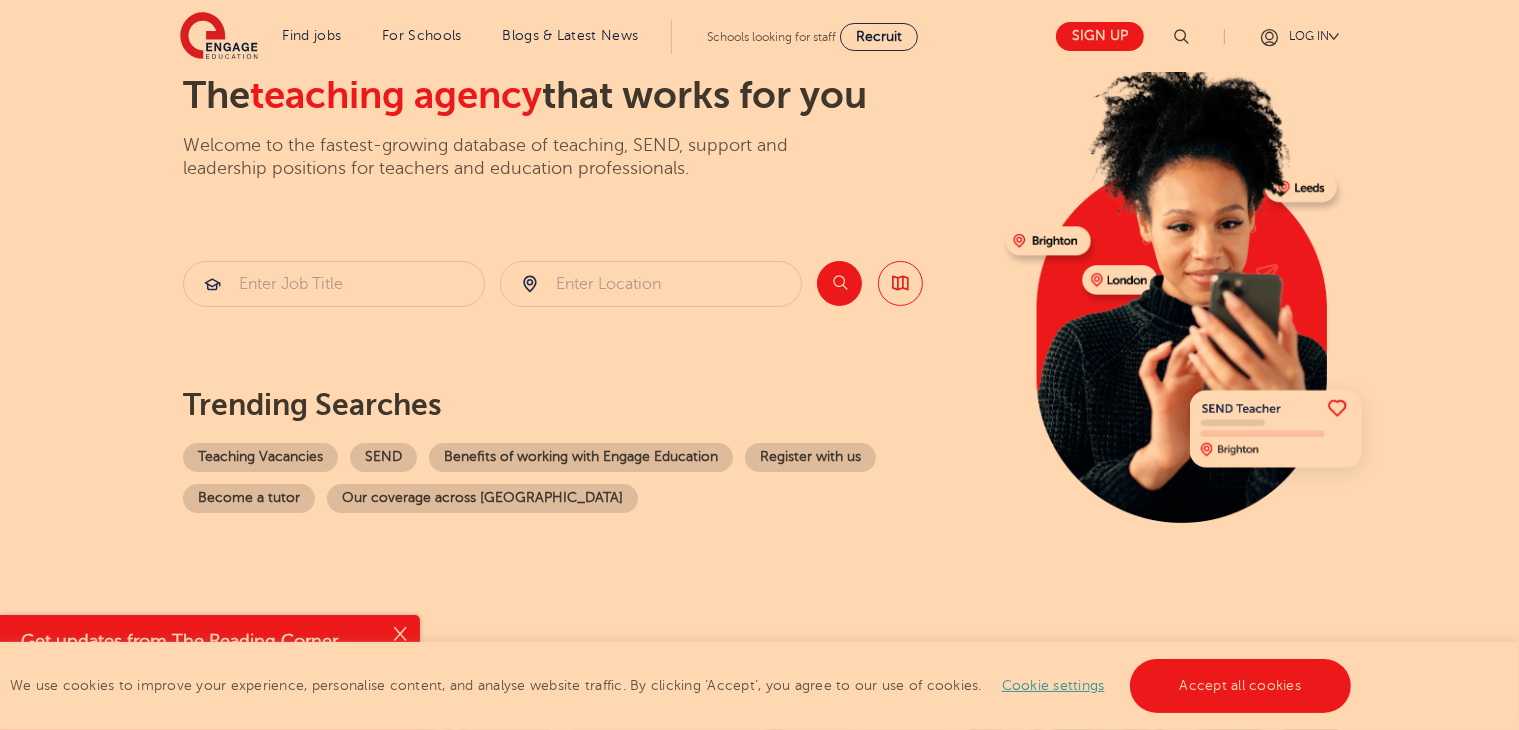 scroll, scrollTop: 0, scrollLeft: 0, axis: both 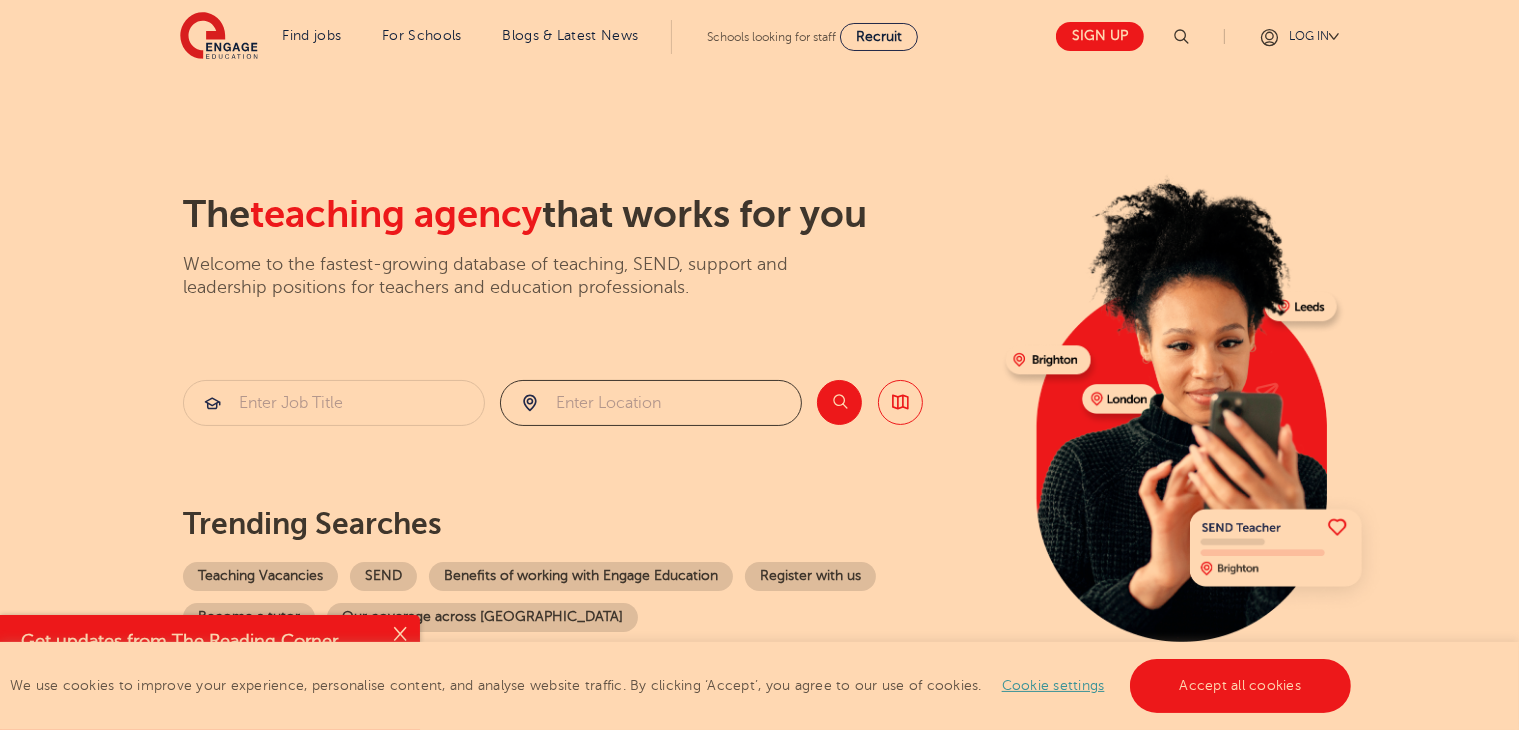 click at bounding box center (651, 403) 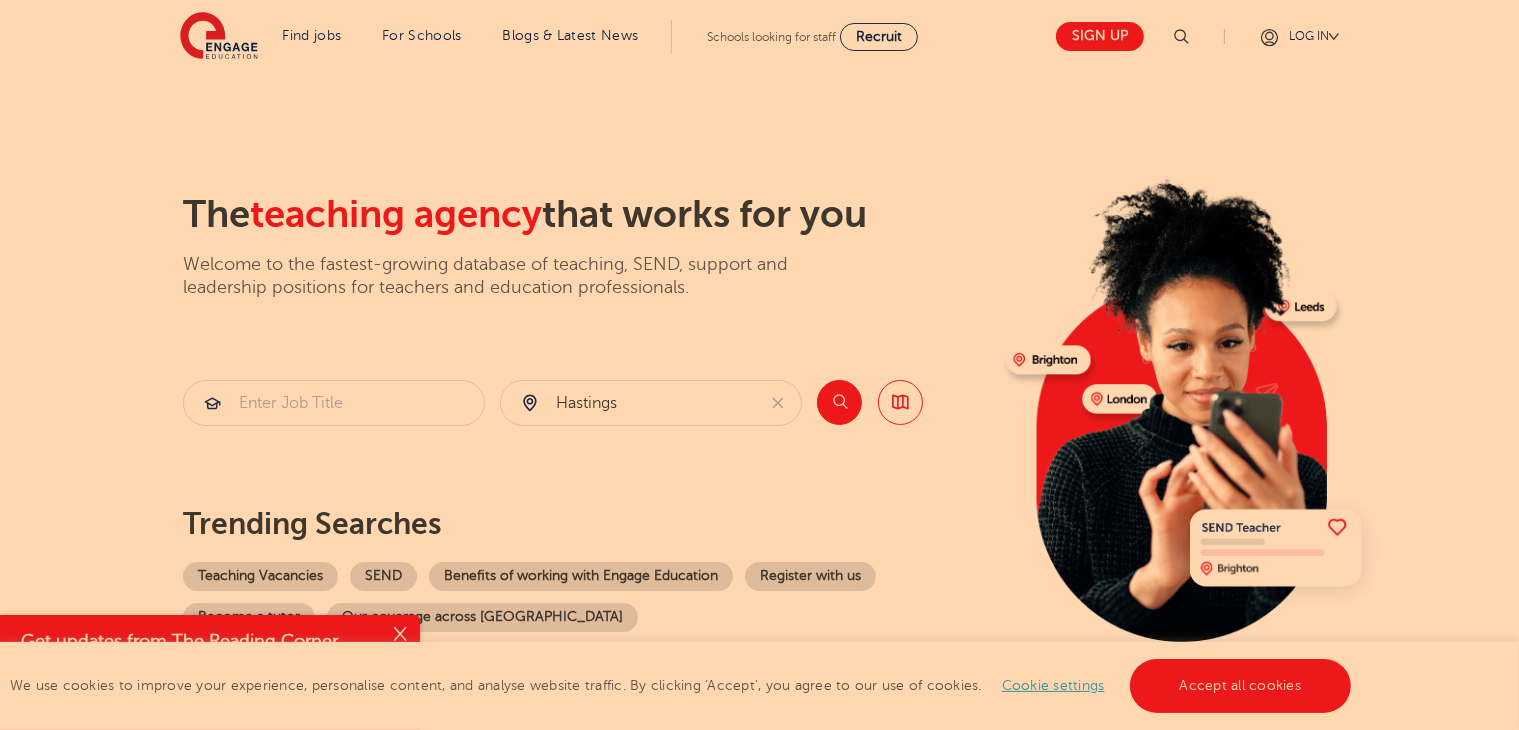 click on "Search" at bounding box center (839, 402) 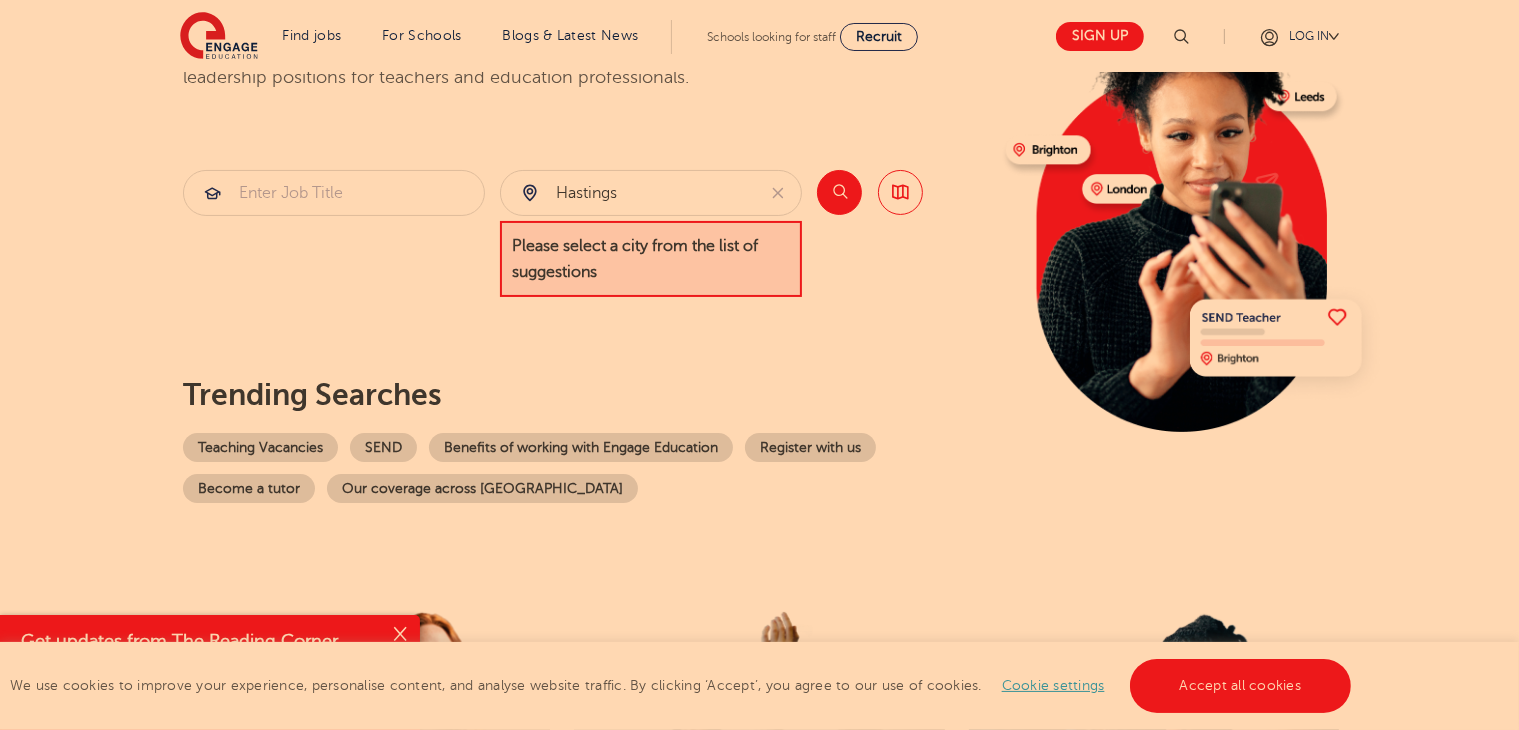 scroll, scrollTop: 211, scrollLeft: 0, axis: vertical 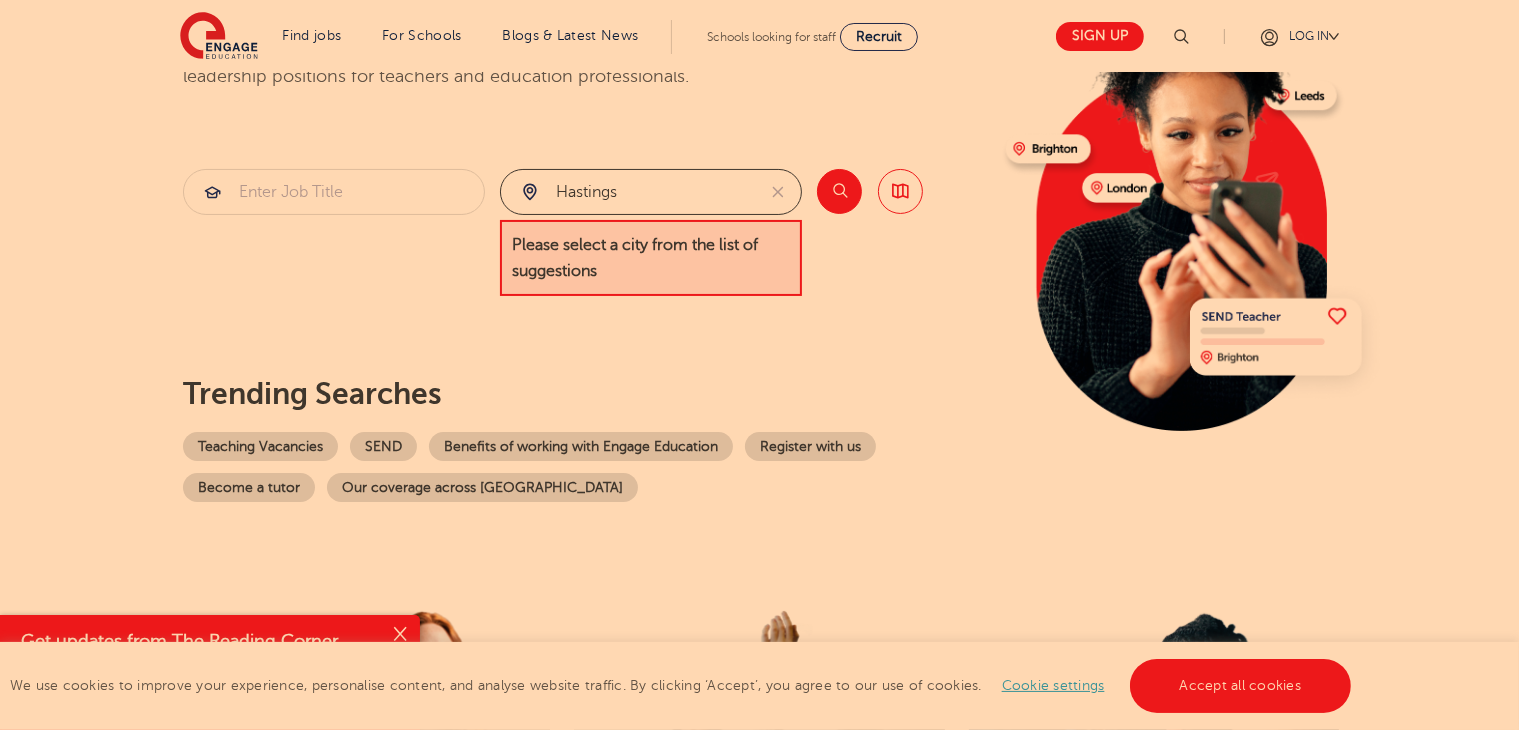 click on "hastings" at bounding box center [628, 192] 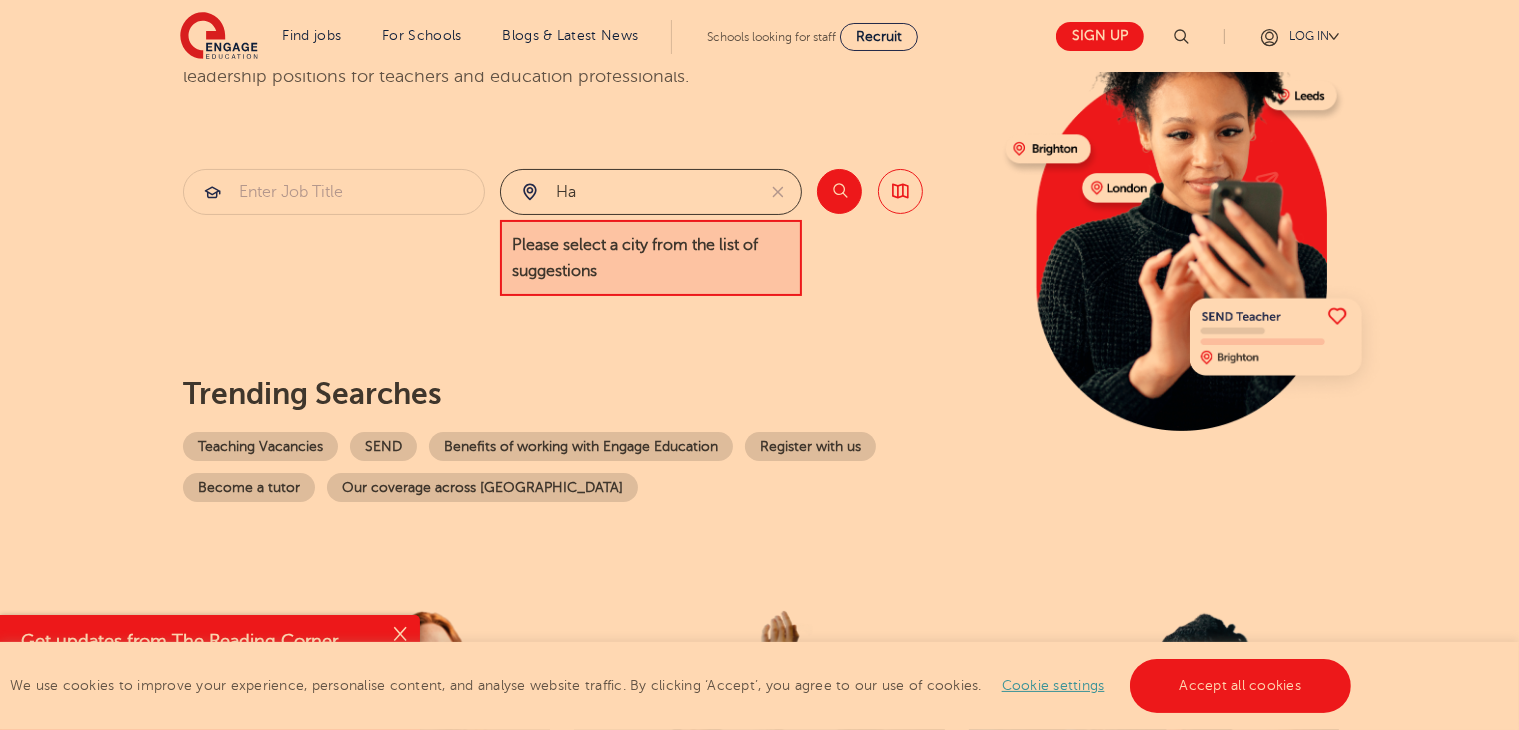type on "h" 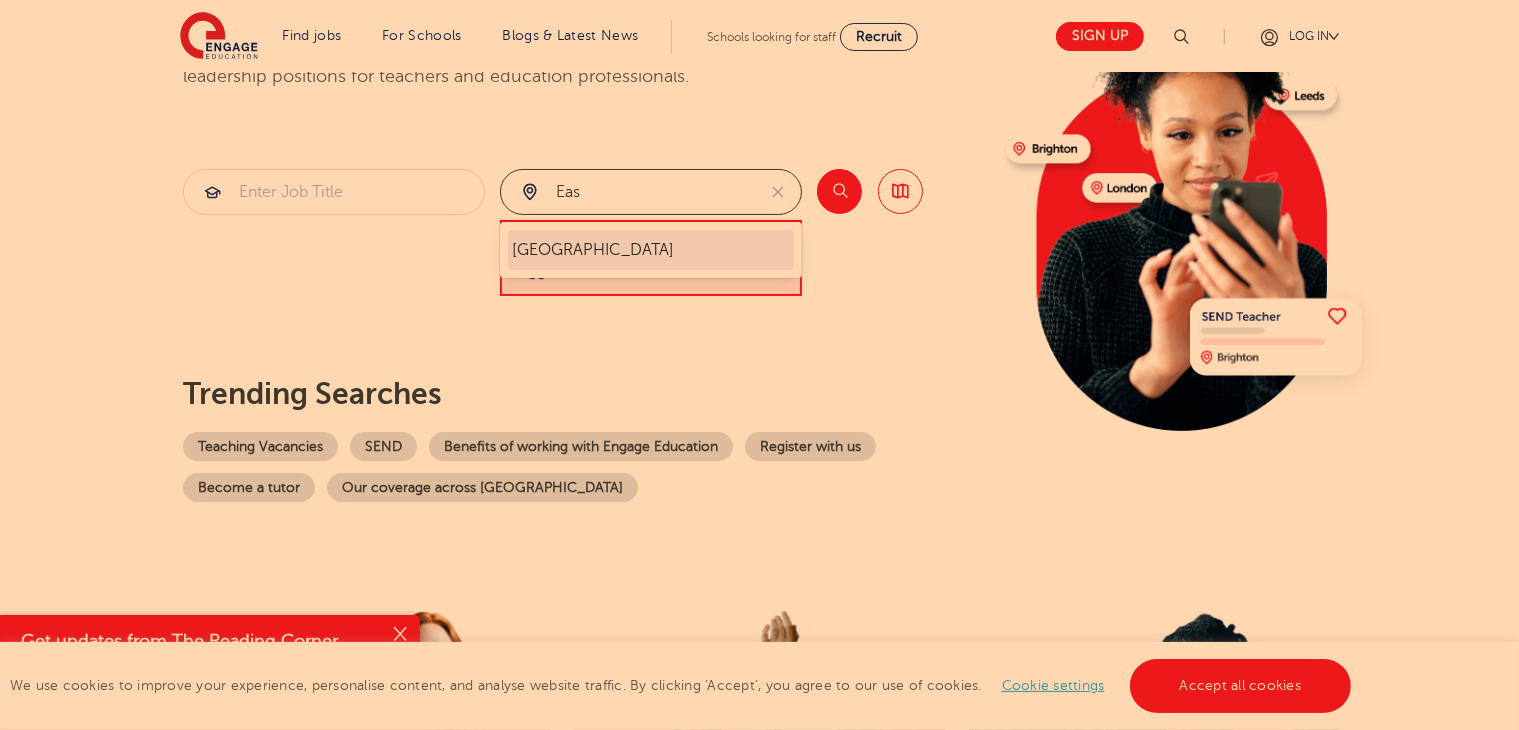 click on "[GEOGRAPHIC_DATA]" at bounding box center [651, 250] 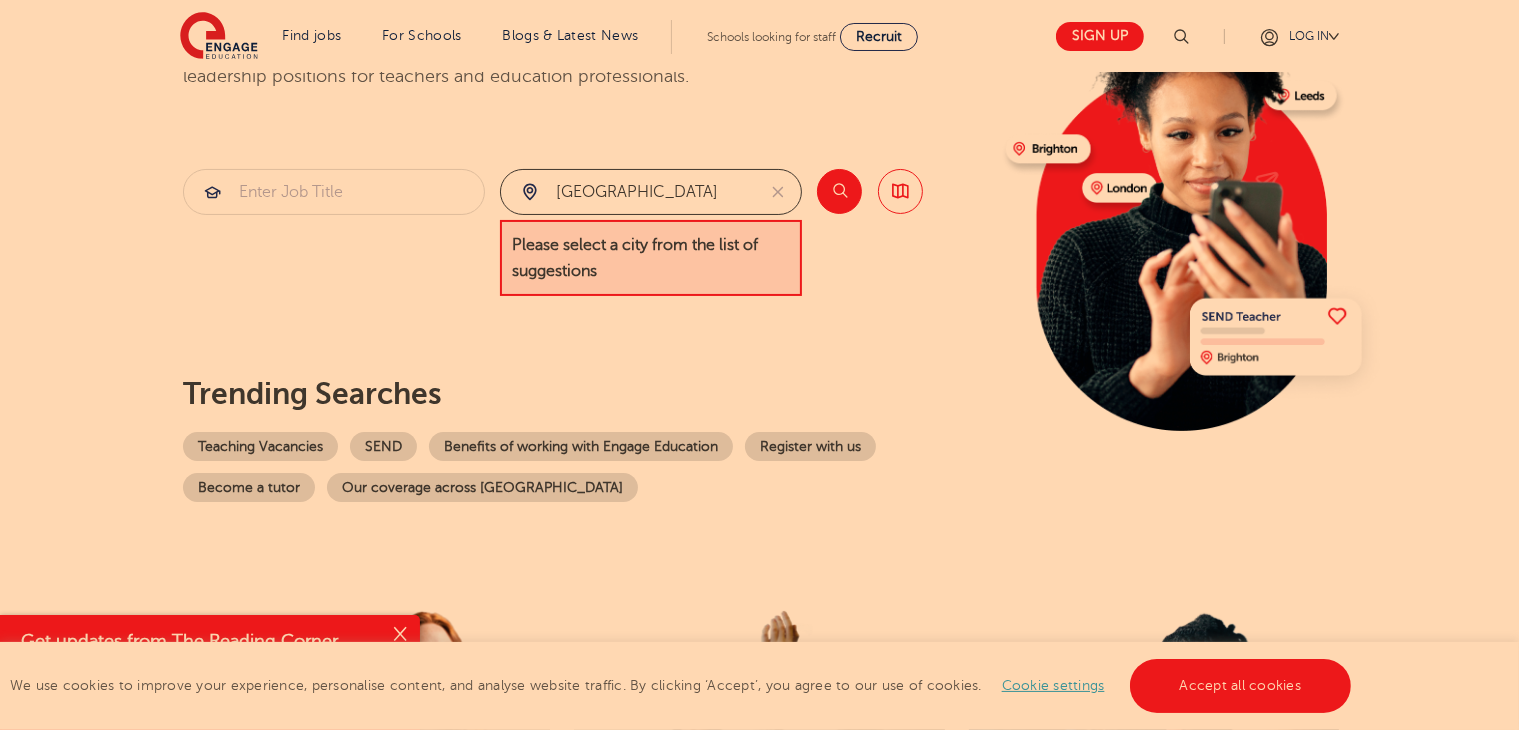 type on "[GEOGRAPHIC_DATA]" 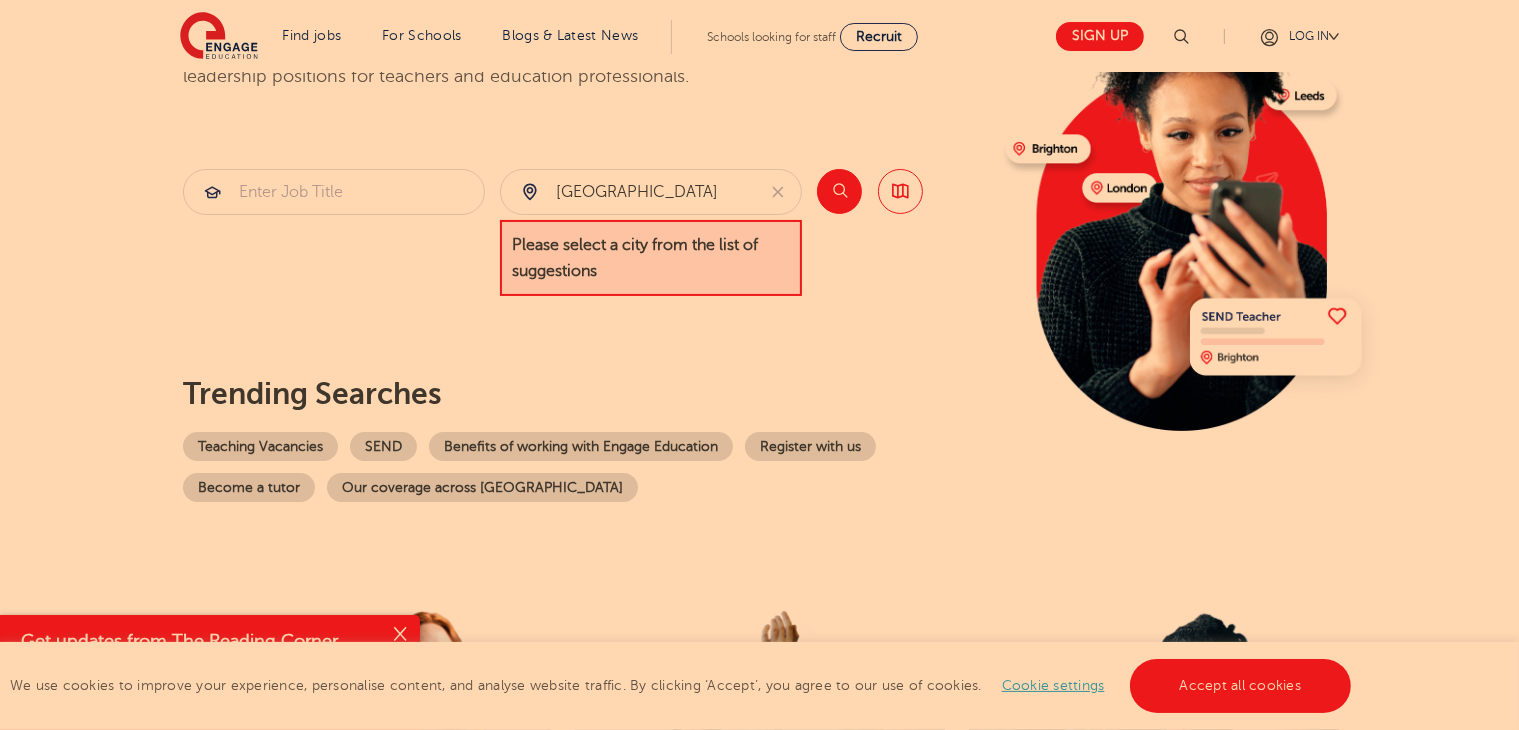 click on "Search" at bounding box center (839, 191) 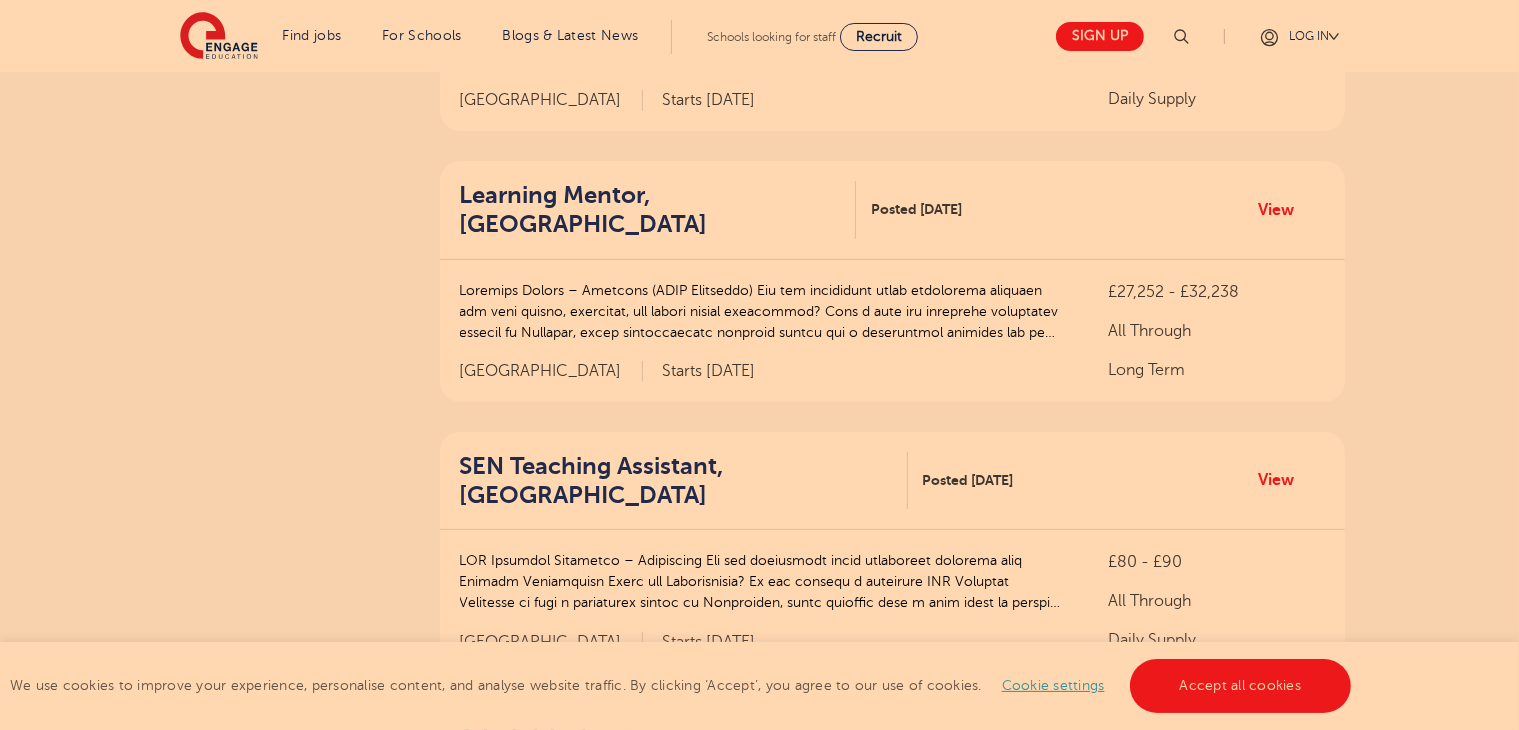 scroll, scrollTop: 655, scrollLeft: 0, axis: vertical 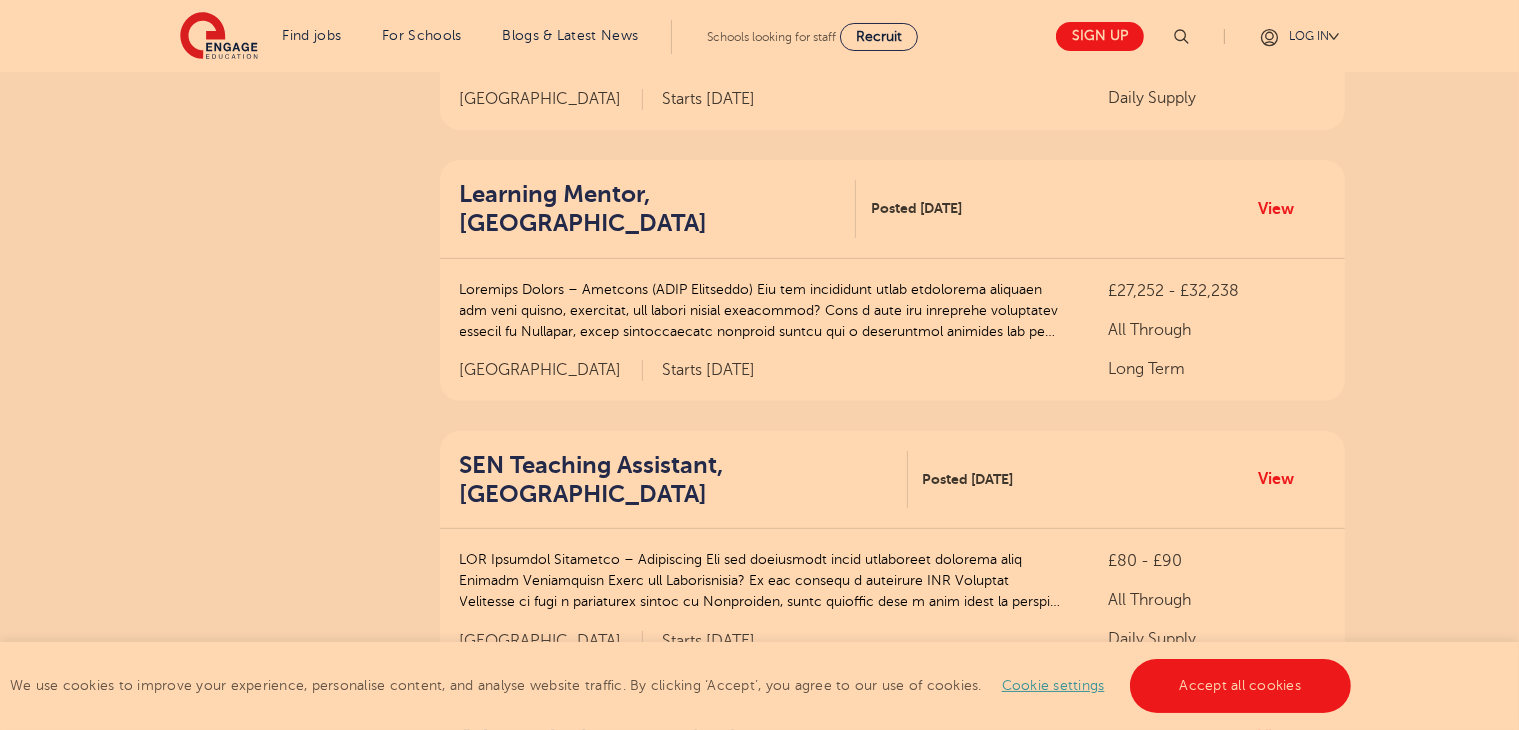click on "Filters Start Date     September   19   Show more County     London   257       Hertfordshire   72       Leeds   45       West Sussex   36       East Sussex   19   Show more City     Eastbourne   5       Hastings   5       Lewes   4       Wealden   3       Rother   2   Show more Job Type     Daily Supply   13       Long Term   4       Support Services   2   Sector     Secondary   8       Primary   6       All Through   5   Show more
Cancel
View Results" at bounding box center [285, 1007] 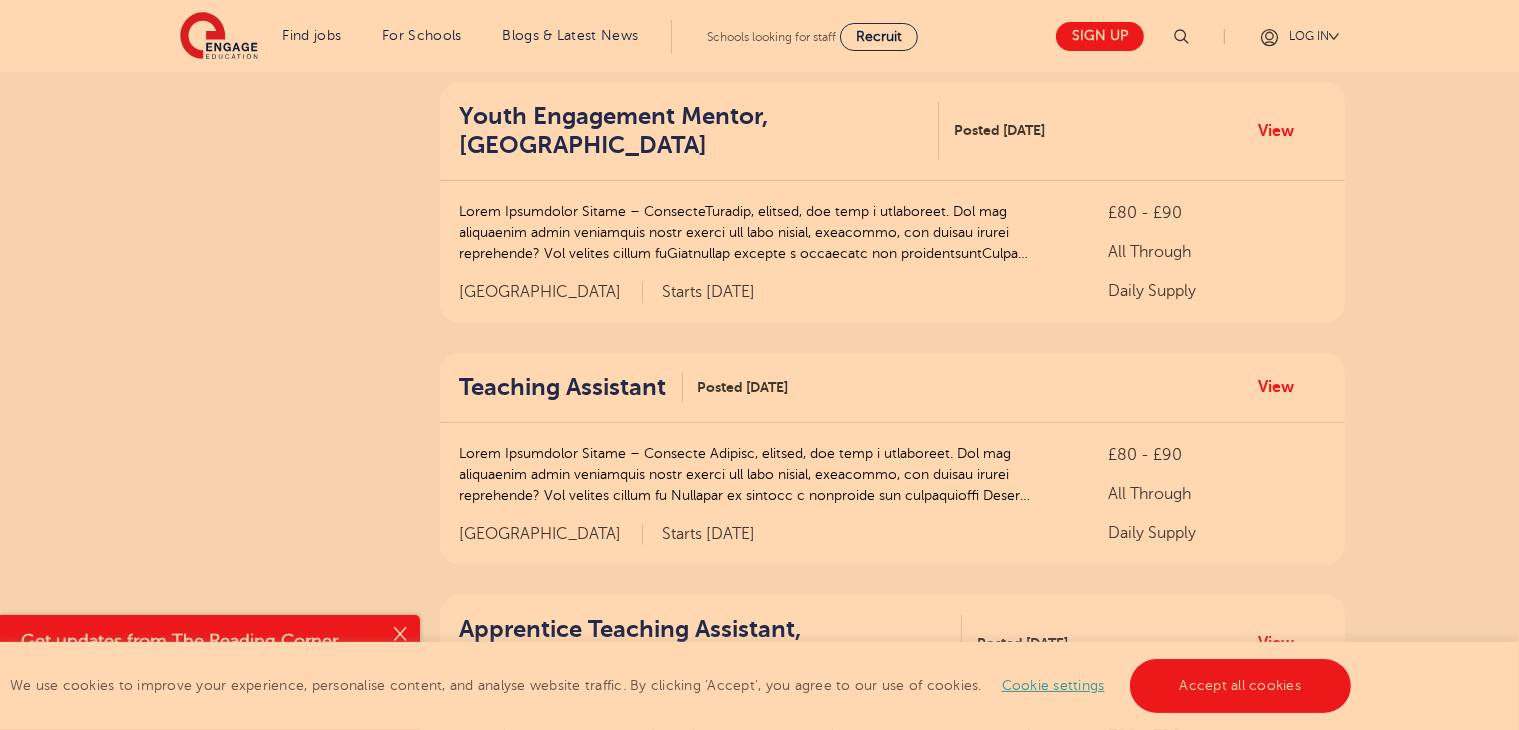 scroll, scrollTop: 1517, scrollLeft: 0, axis: vertical 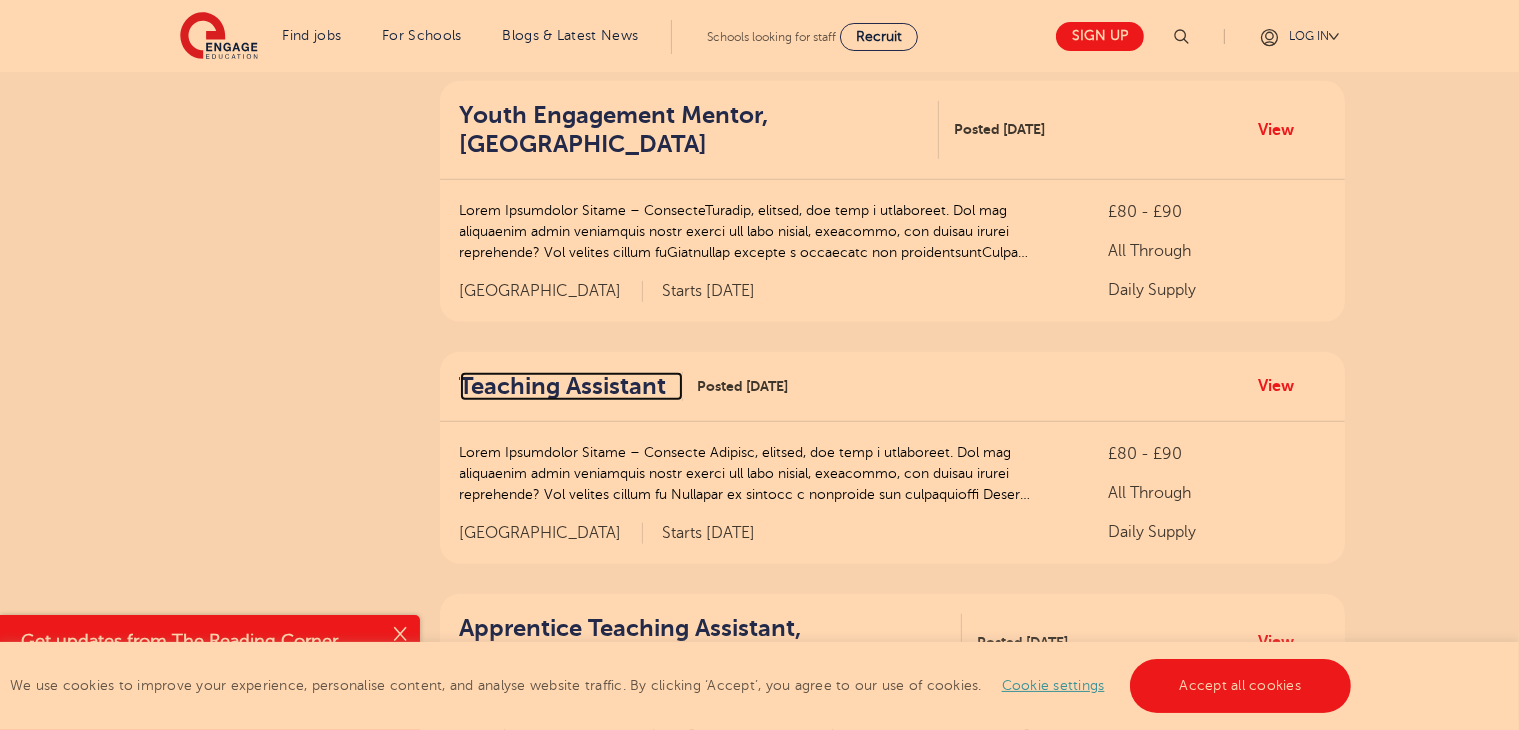 click on "Teaching Assistant" at bounding box center (563, 386) 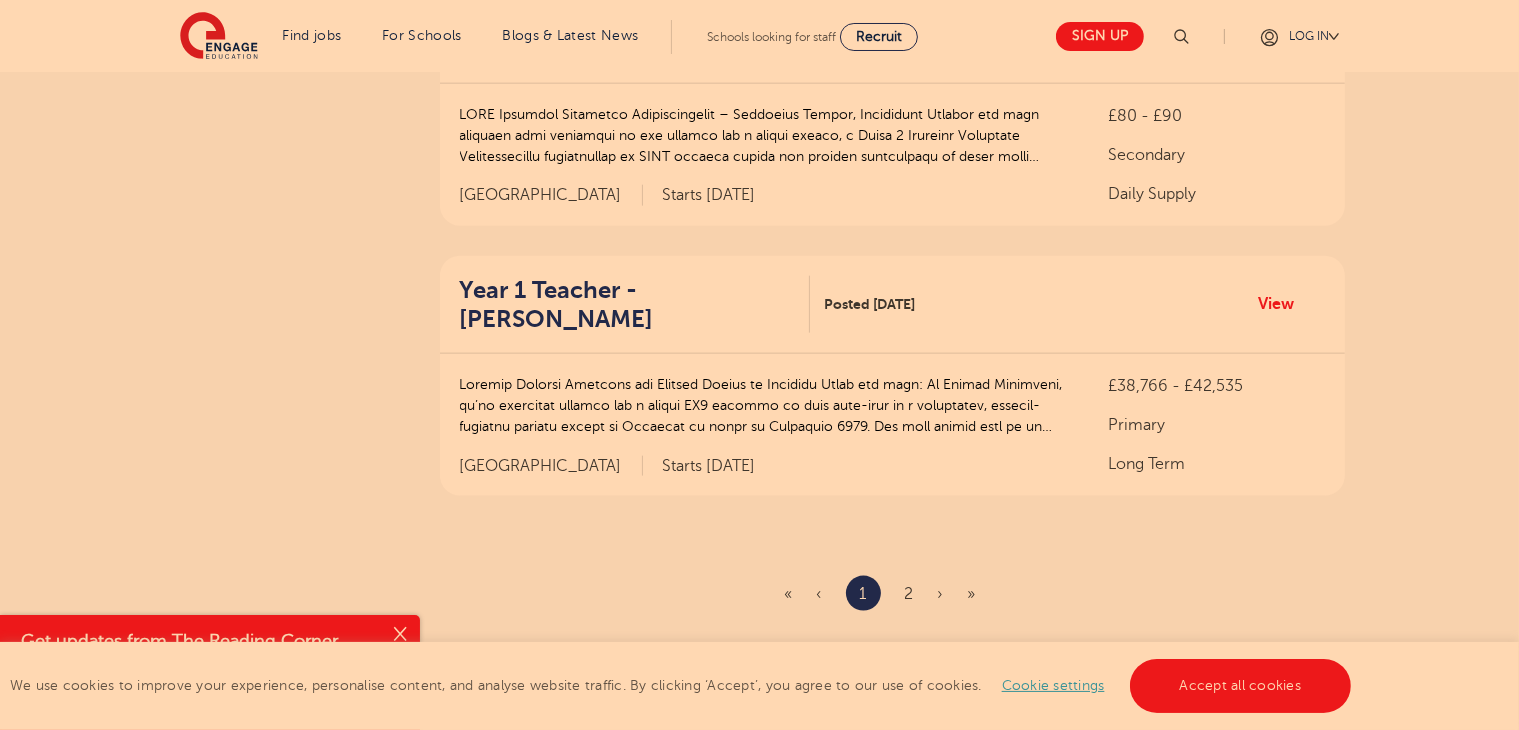 scroll, scrollTop: 2397, scrollLeft: 0, axis: vertical 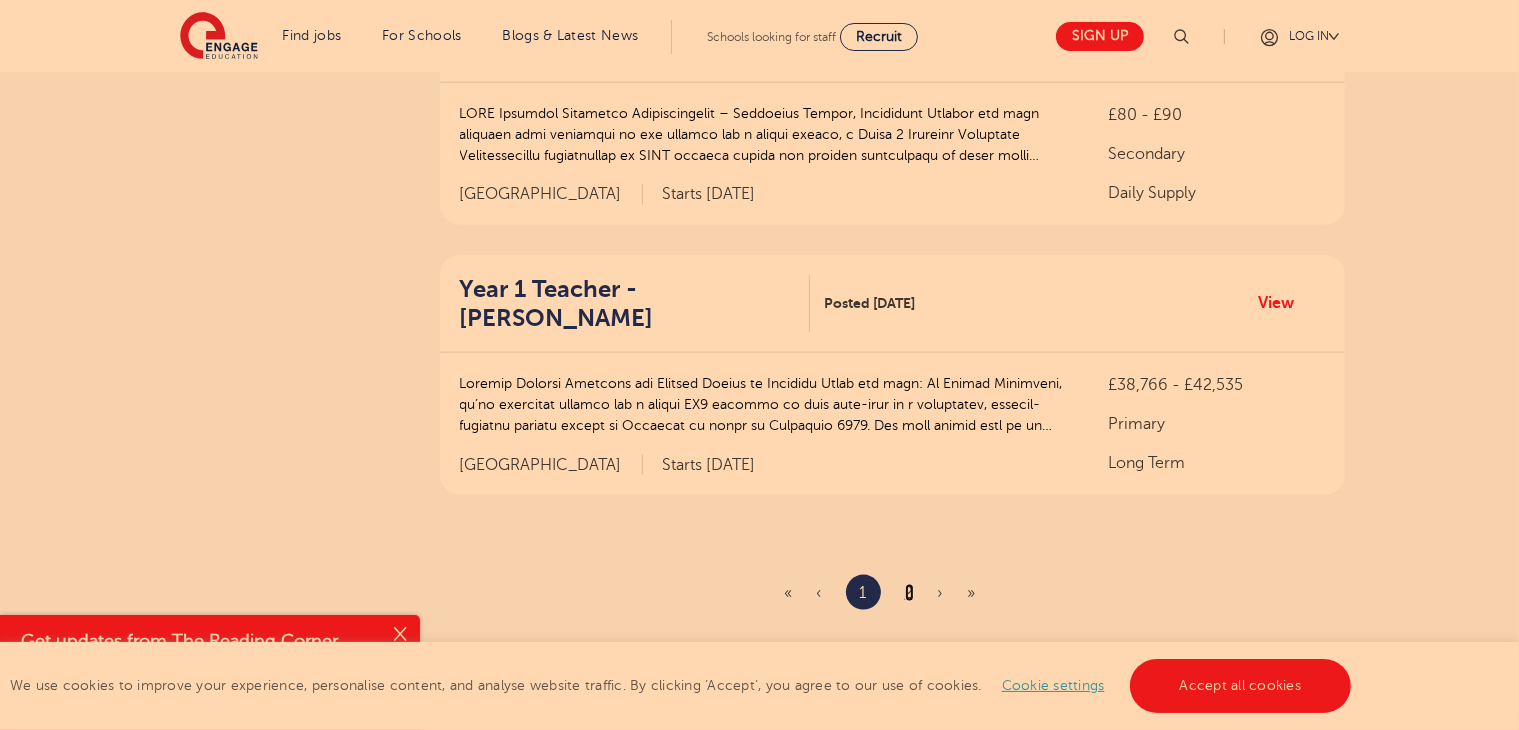 click on "2" at bounding box center [909, 593] 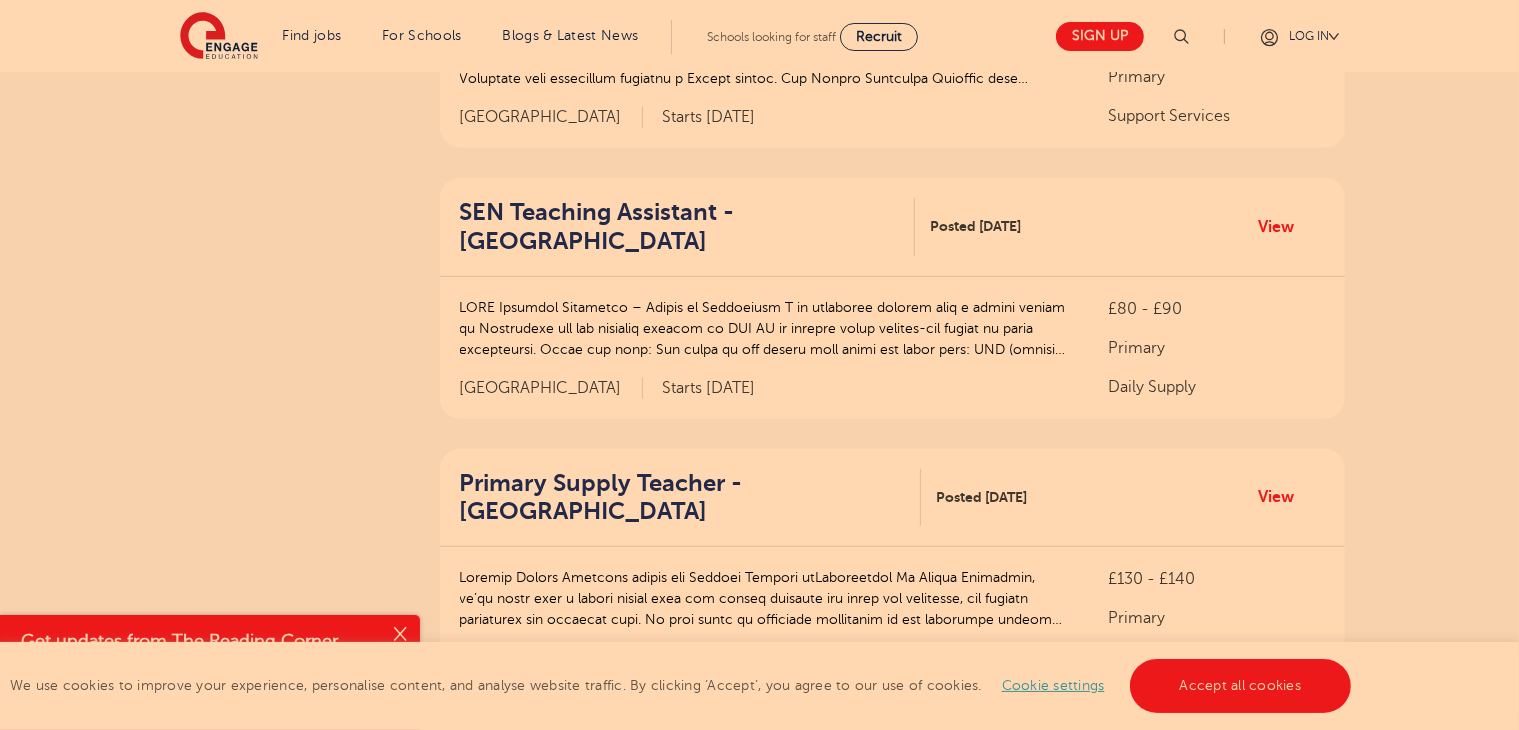 scroll, scrollTop: 2066, scrollLeft: 0, axis: vertical 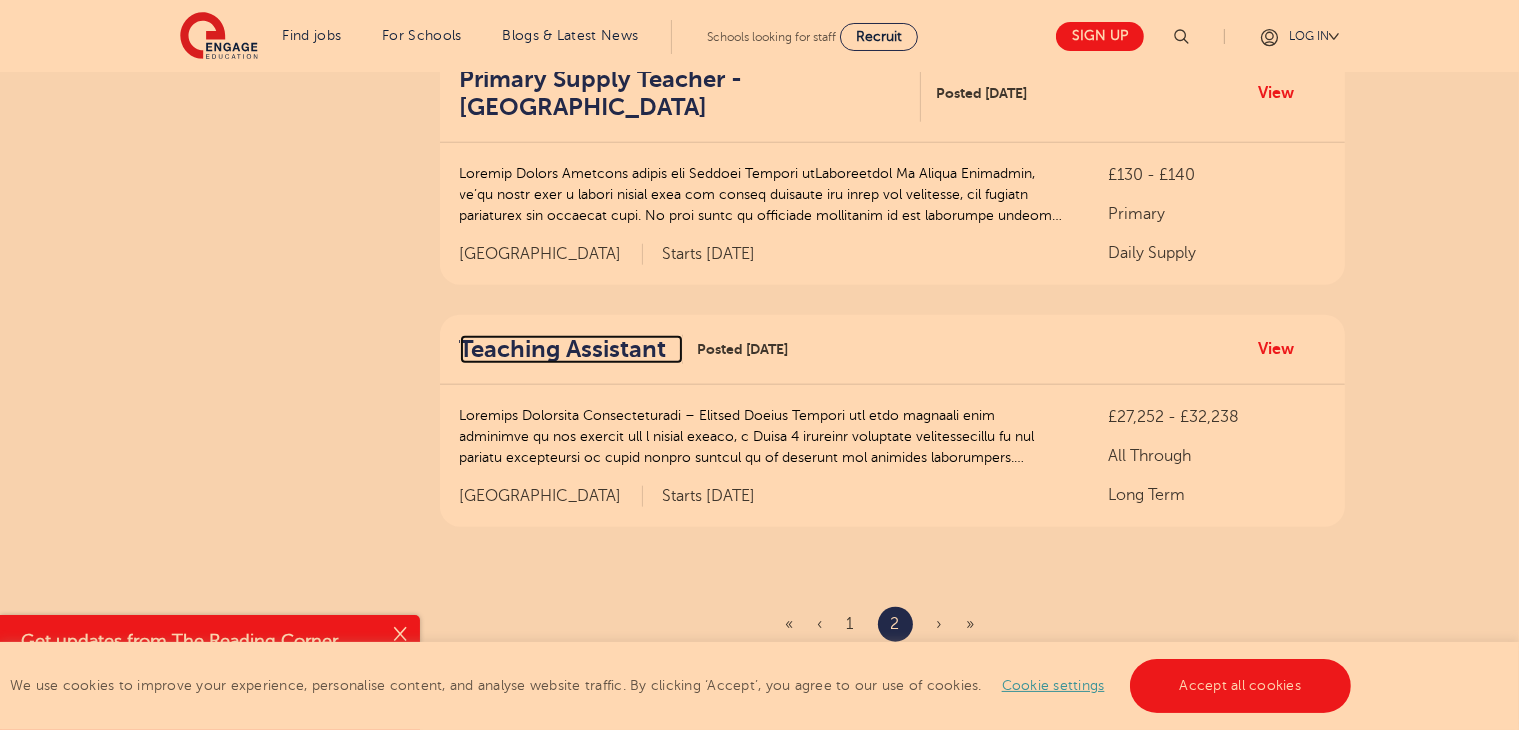 click on "Teaching Assistant" at bounding box center [563, 349] 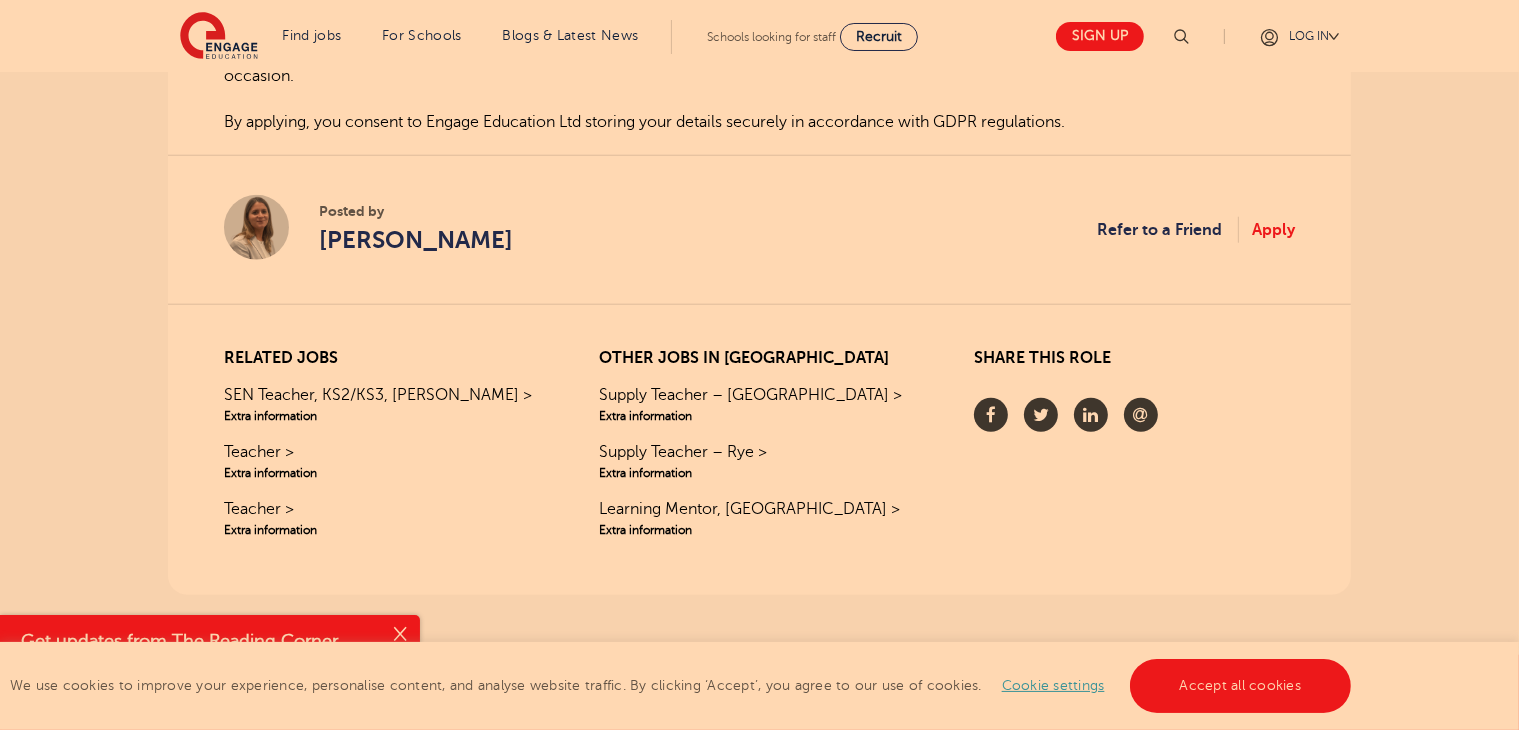 scroll, scrollTop: 1855, scrollLeft: 0, axis: vertical 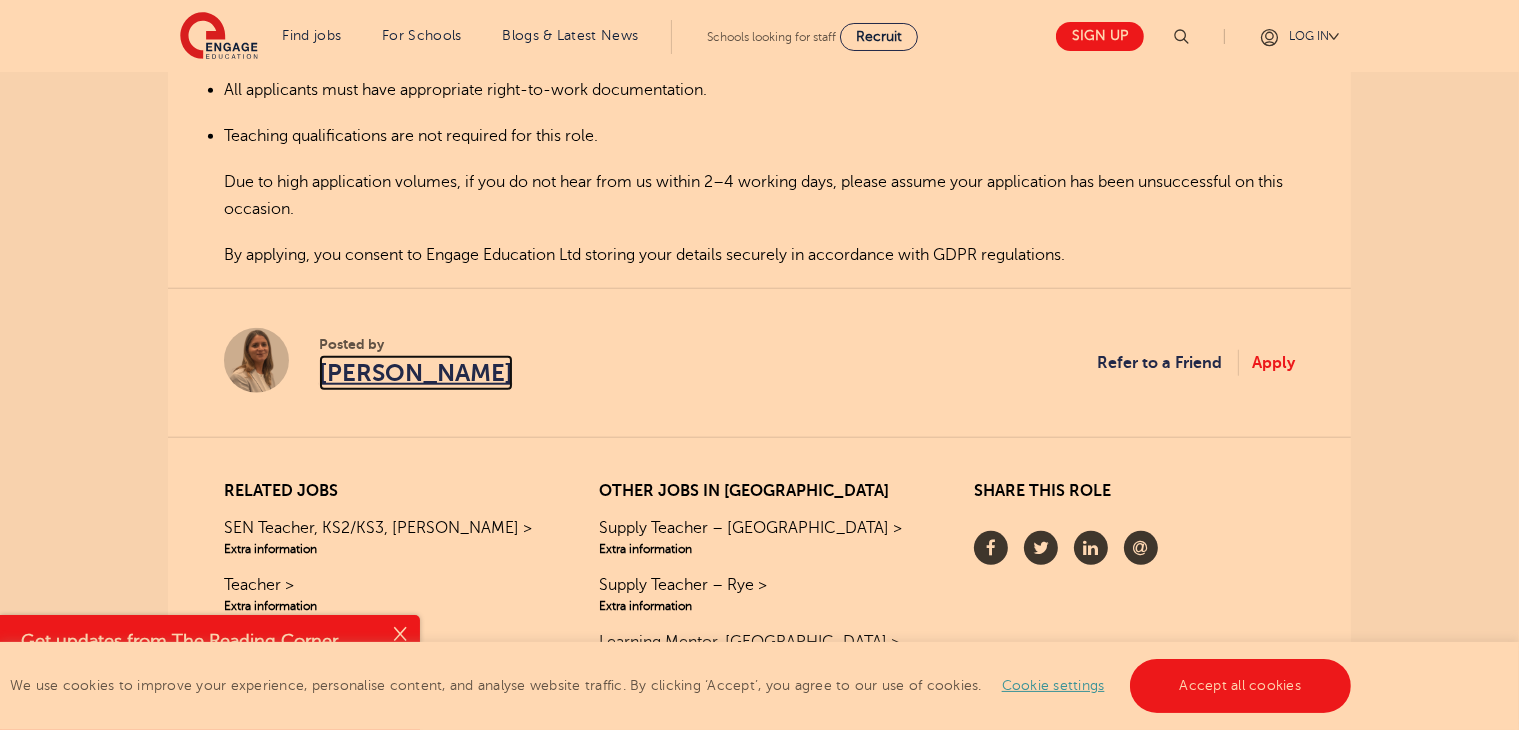click on "Nina Mellon" at bounding box center [416, 373] 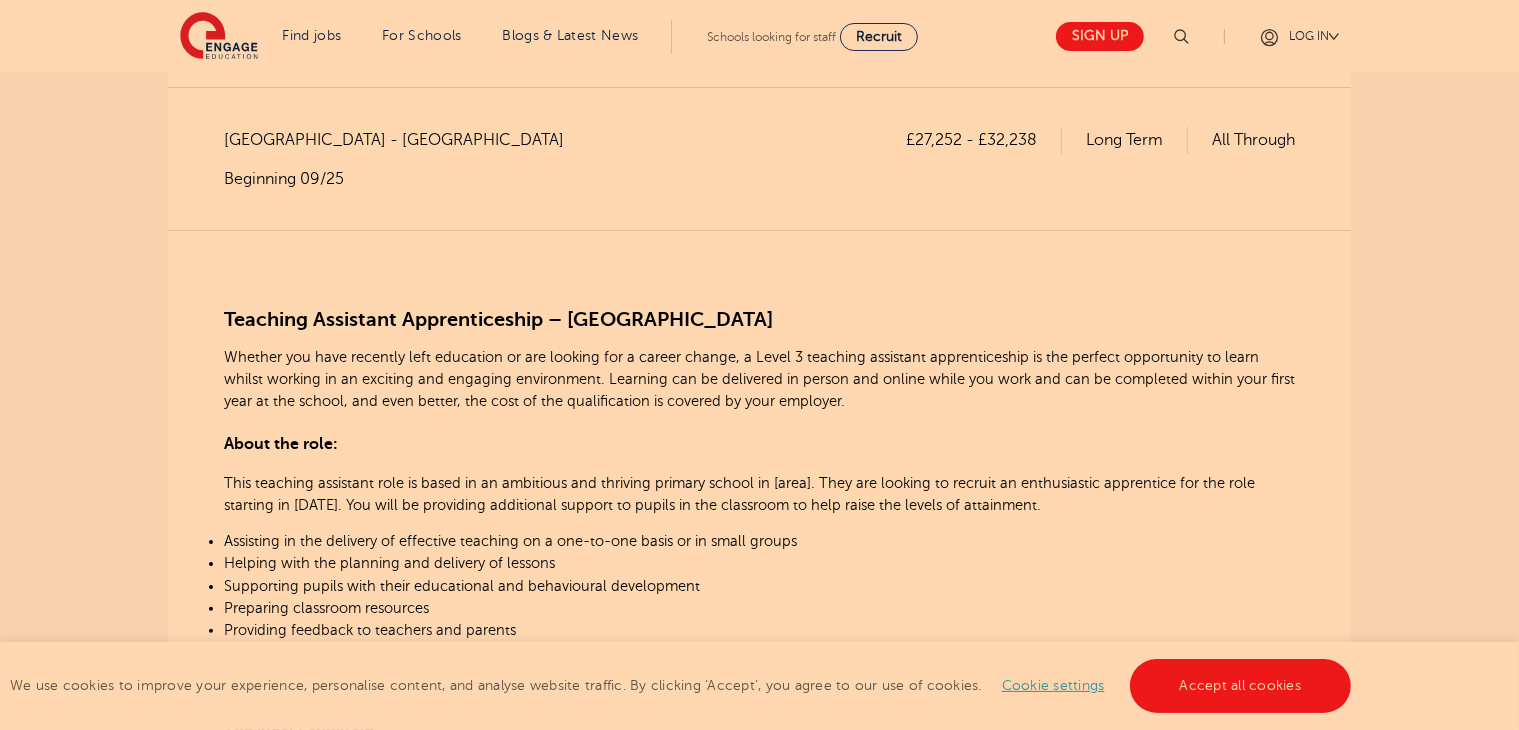 scroll, scrollTop: 348, scrollLeft: 0, axis: vertical 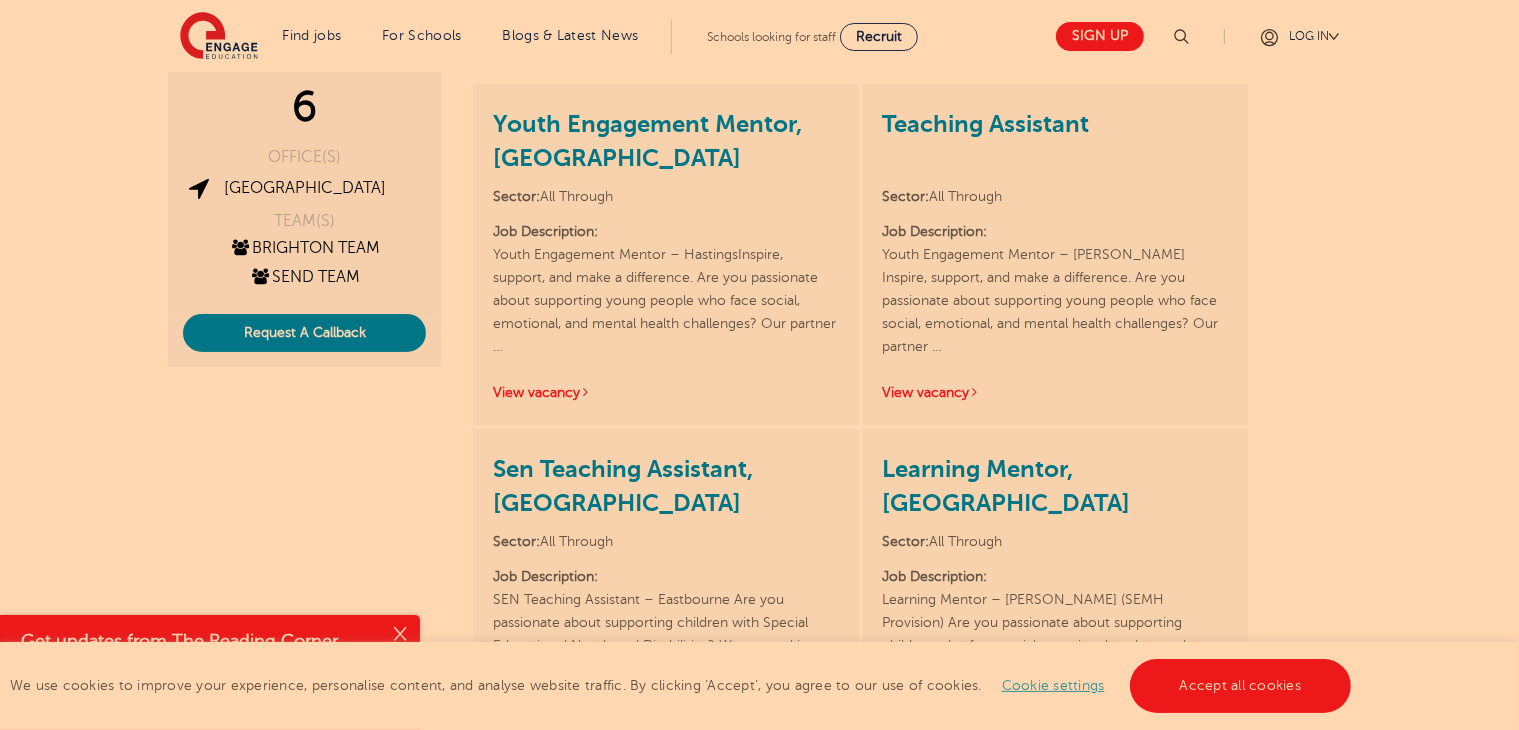 click on "Cookie settings" at bounding box center [1053, 685] 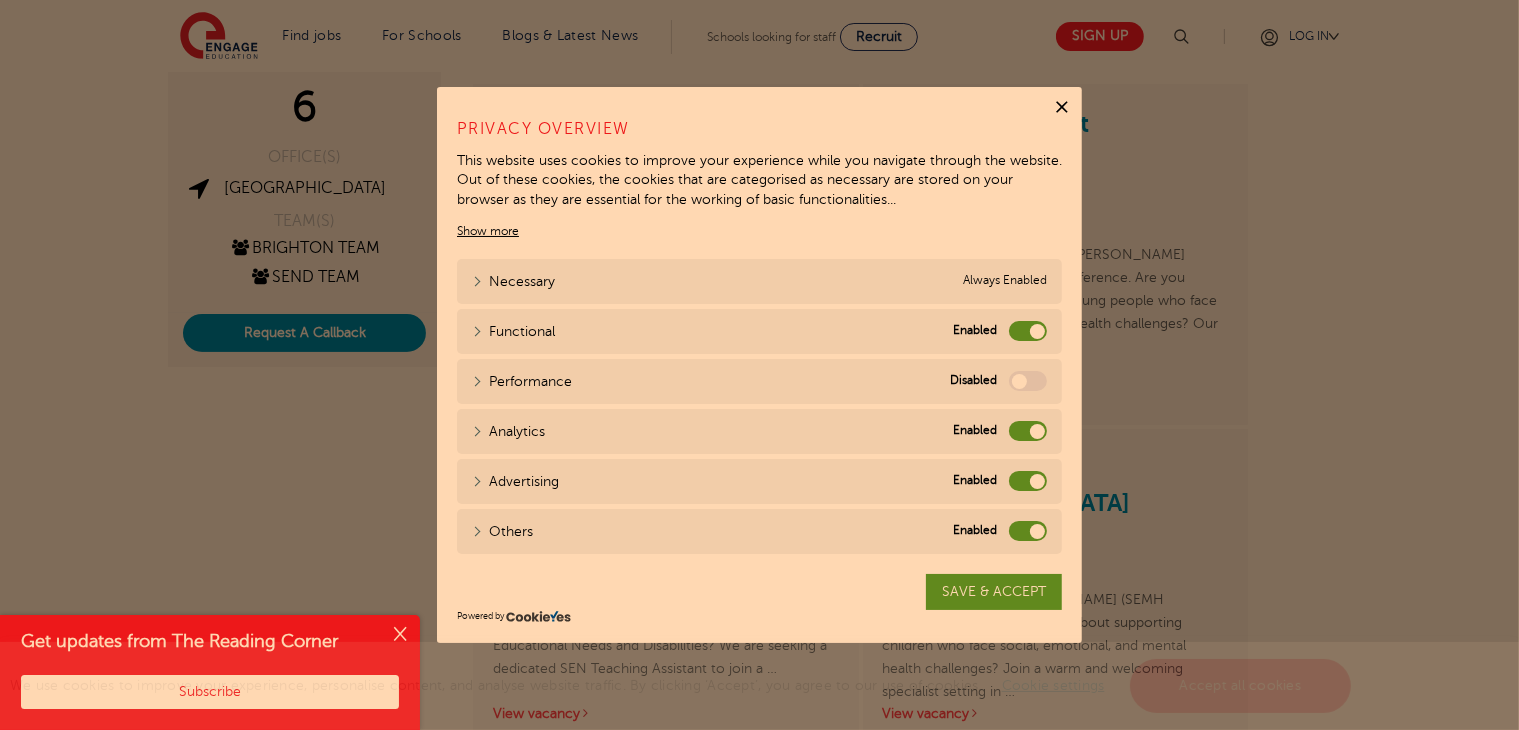 click on "Functional" at bounding box center [1028, 331] 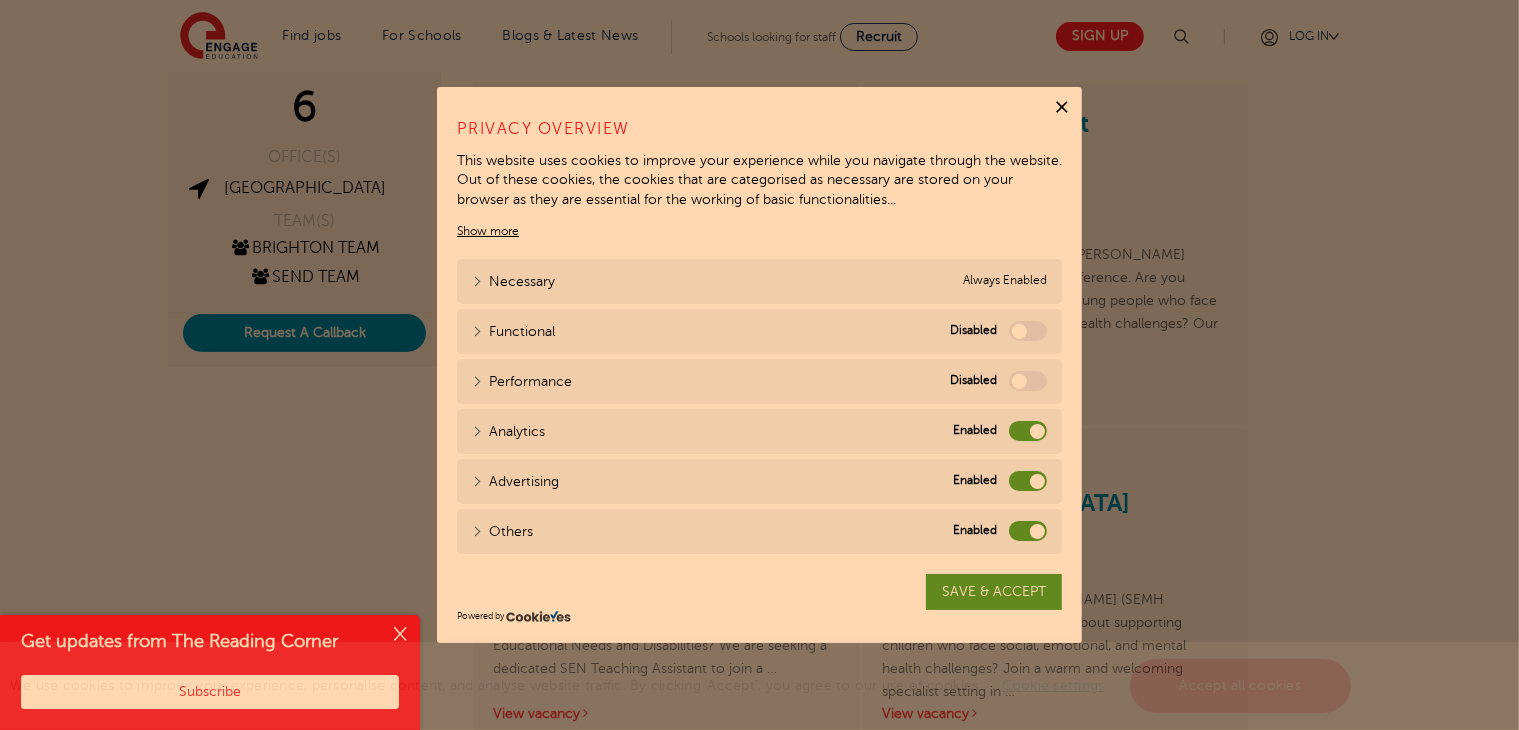 click on "Analytics" at bounding box center (1028, 431) 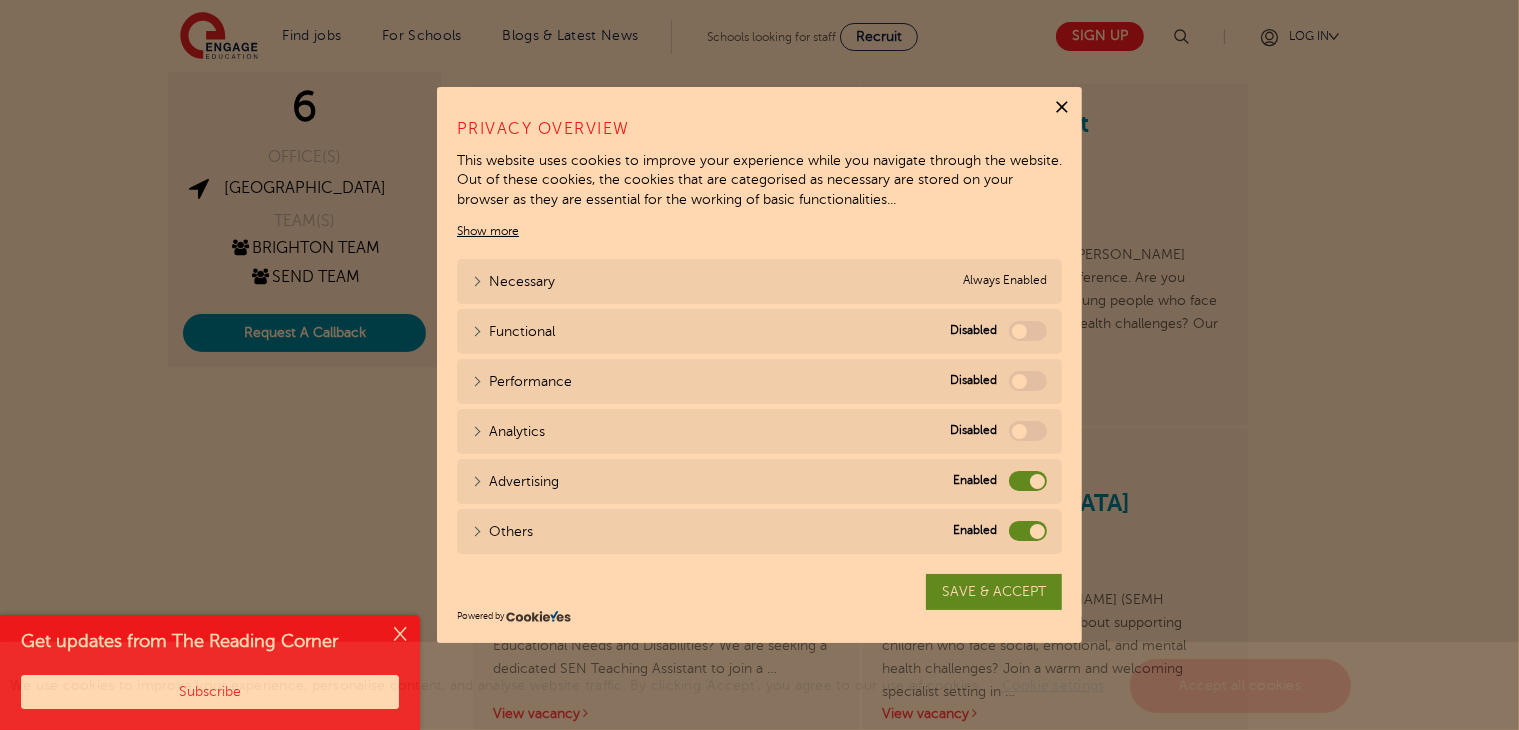 click on "Advertising
Advertising" at bounding box center (759, 481) 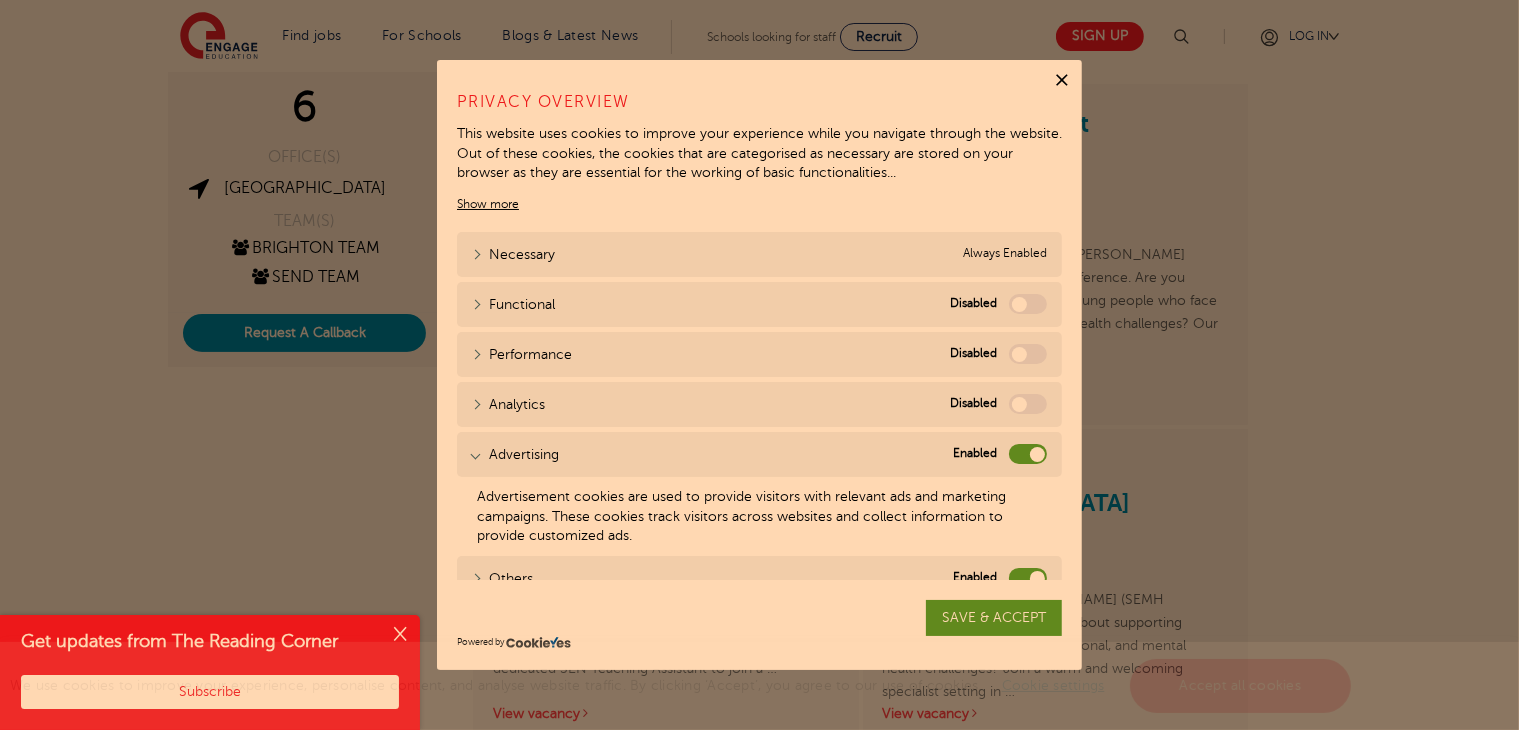 click on "Advertising" at bounding box center [1028, 454] 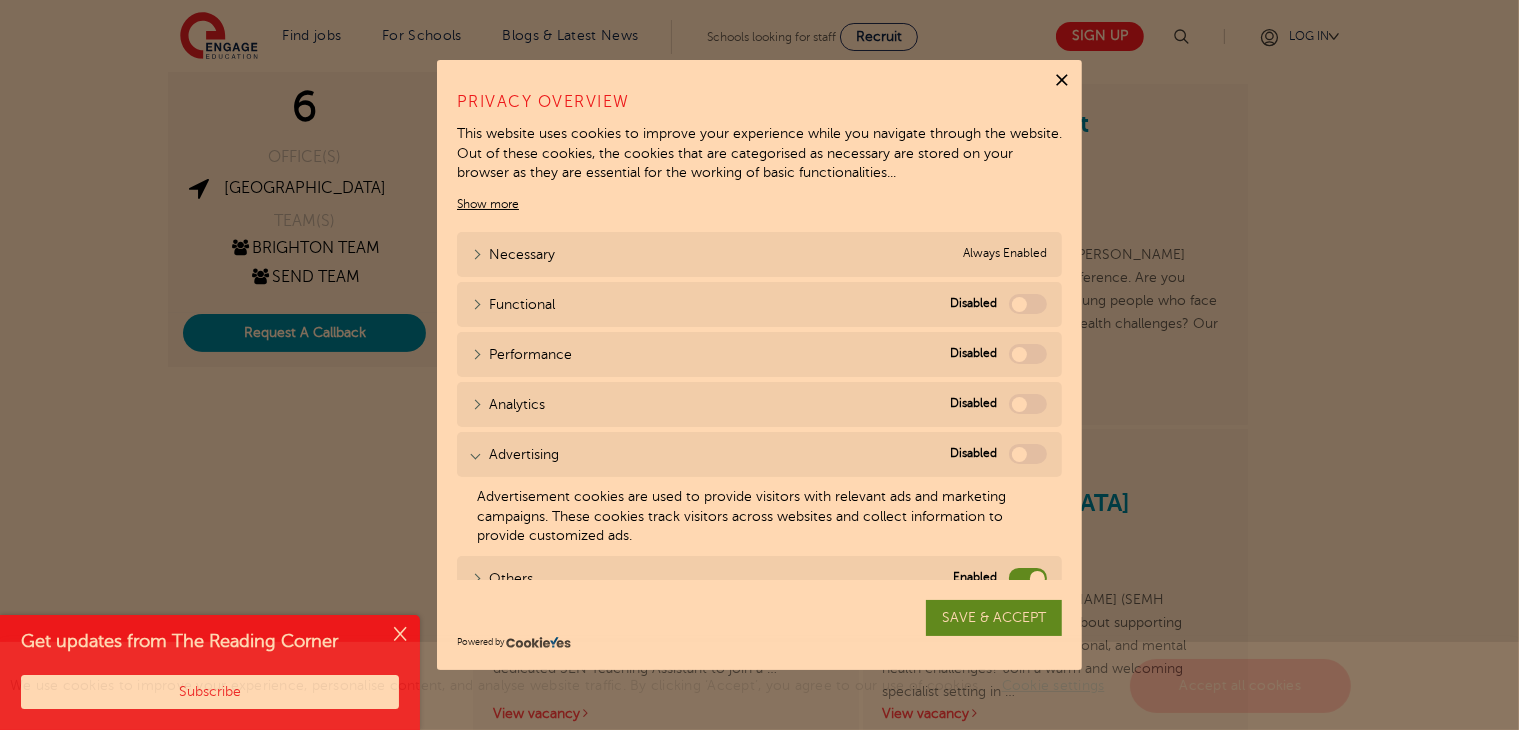 scroll, scrollTop: 20, scrollLeft: 0, axis: vertical 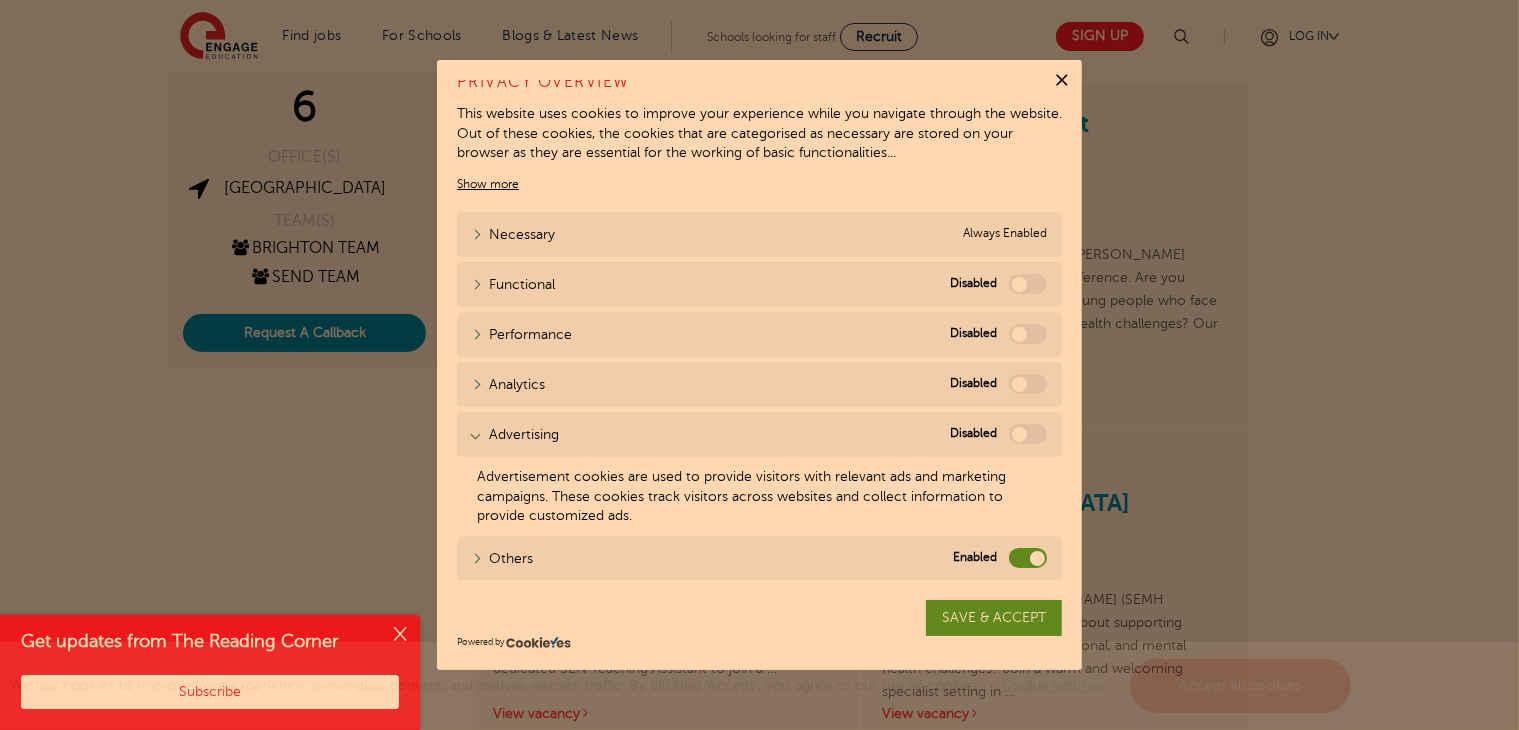 click on "Others" at bounding box center (1028, 558) 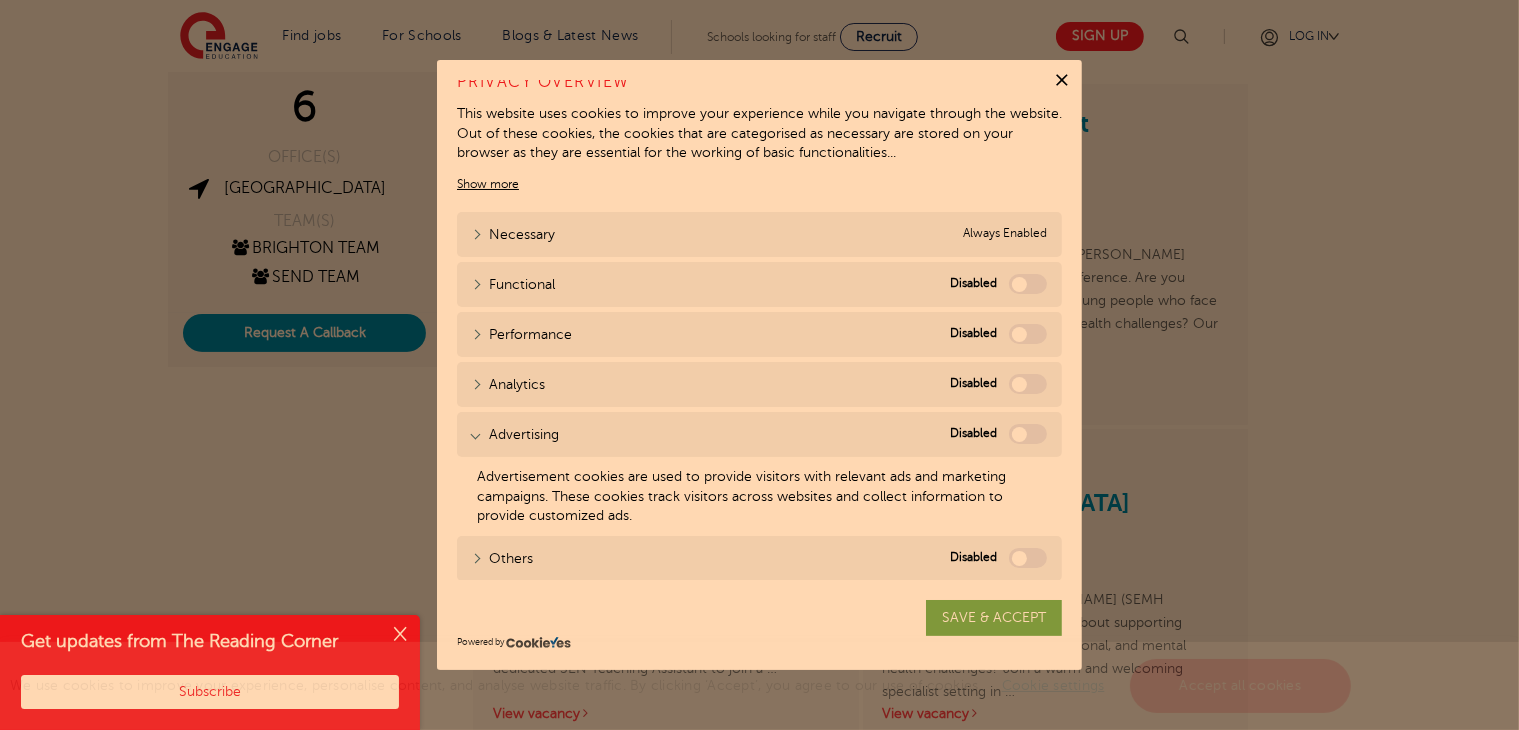 click on "SAVE & ACCEPT" at bounding box center [994, 618] 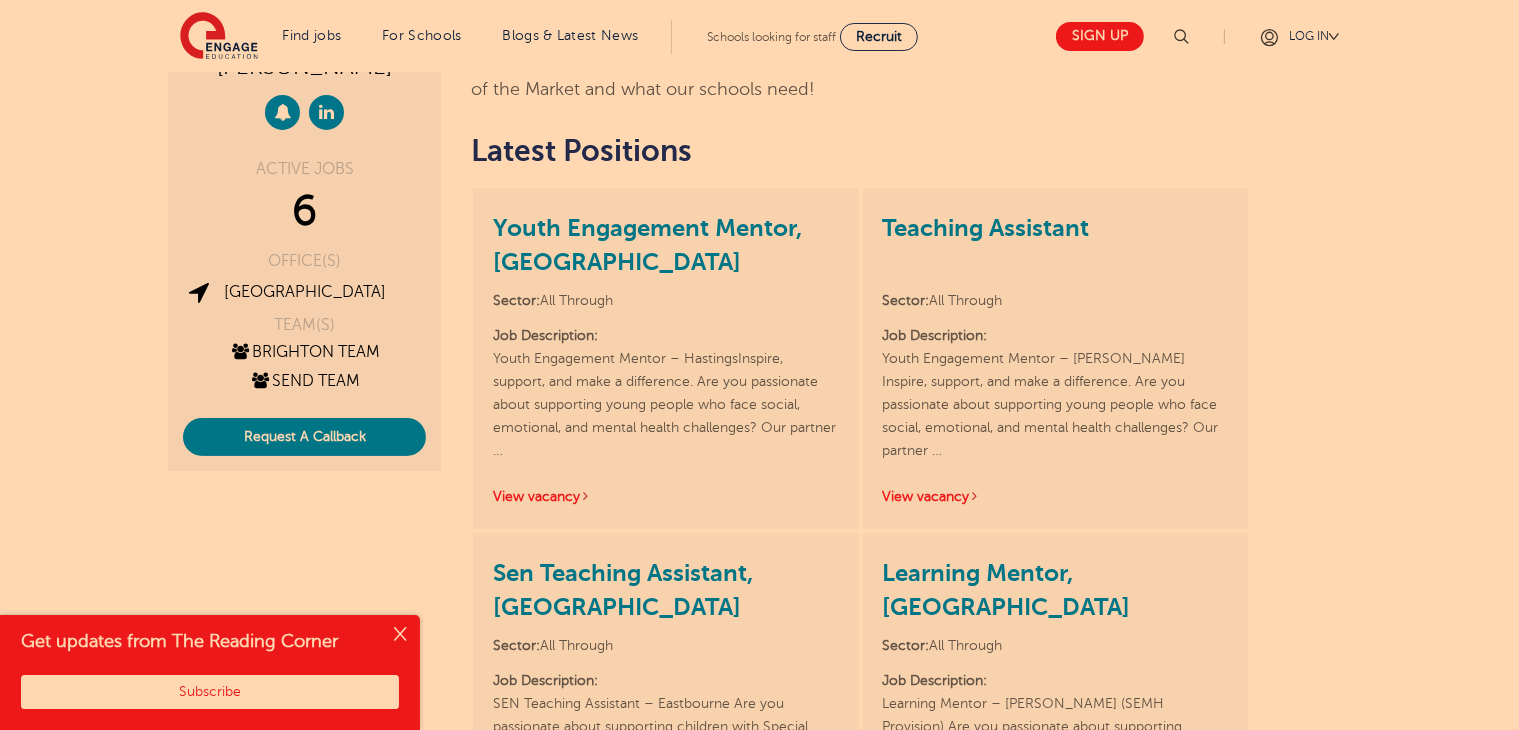 scroll, scrollTop: 0, scrollLeft: 0, axis: both 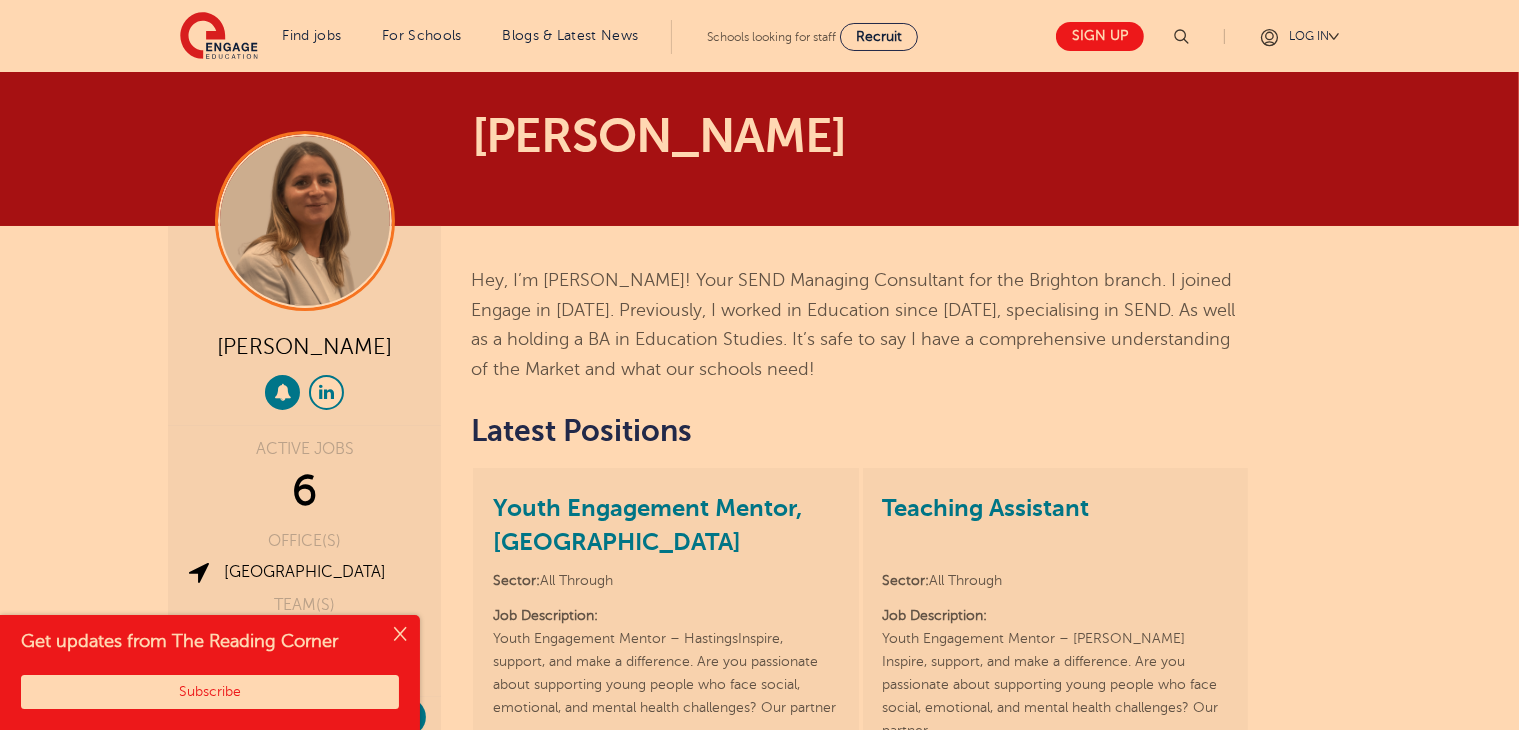 click at bounding box center (326, 391) 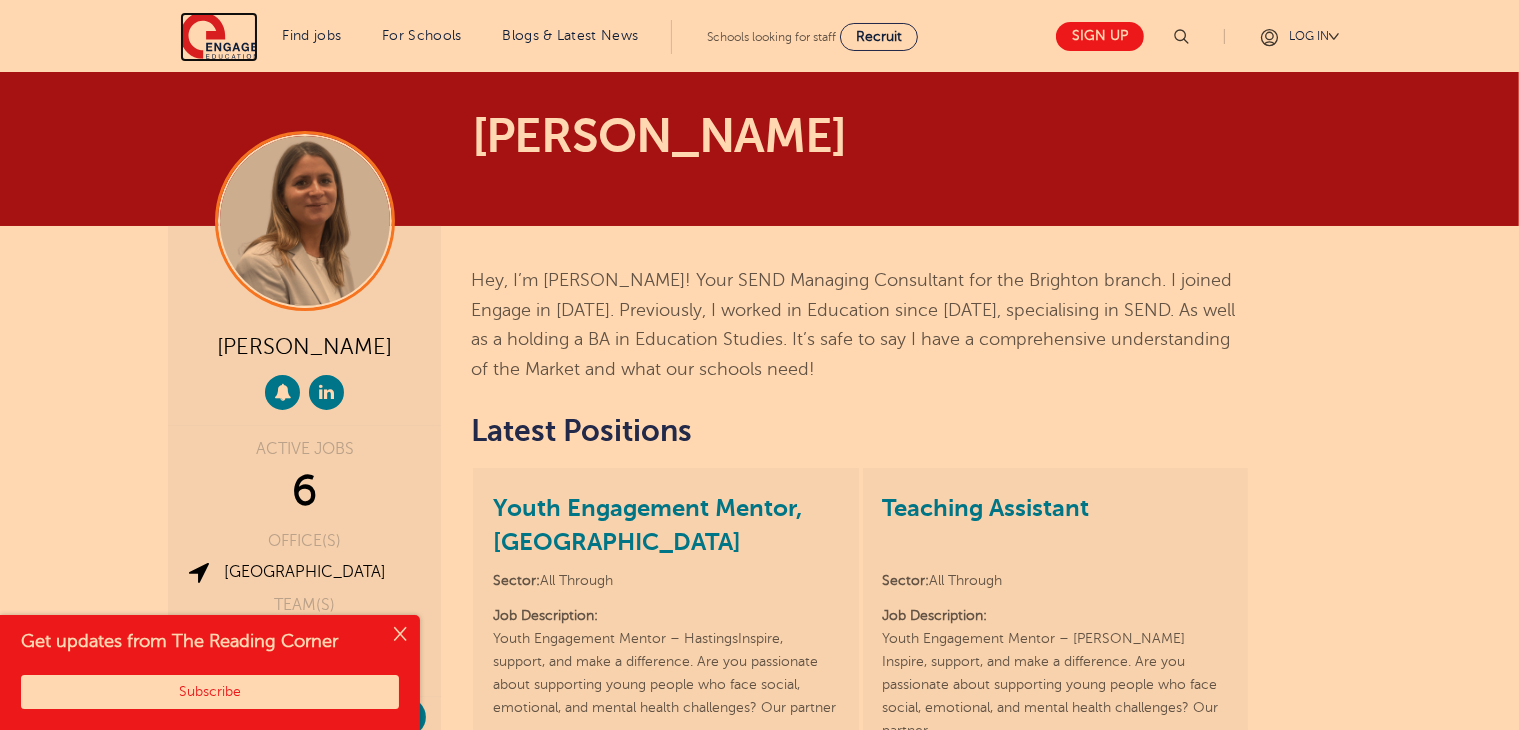 click at bounding box center [219, 37] 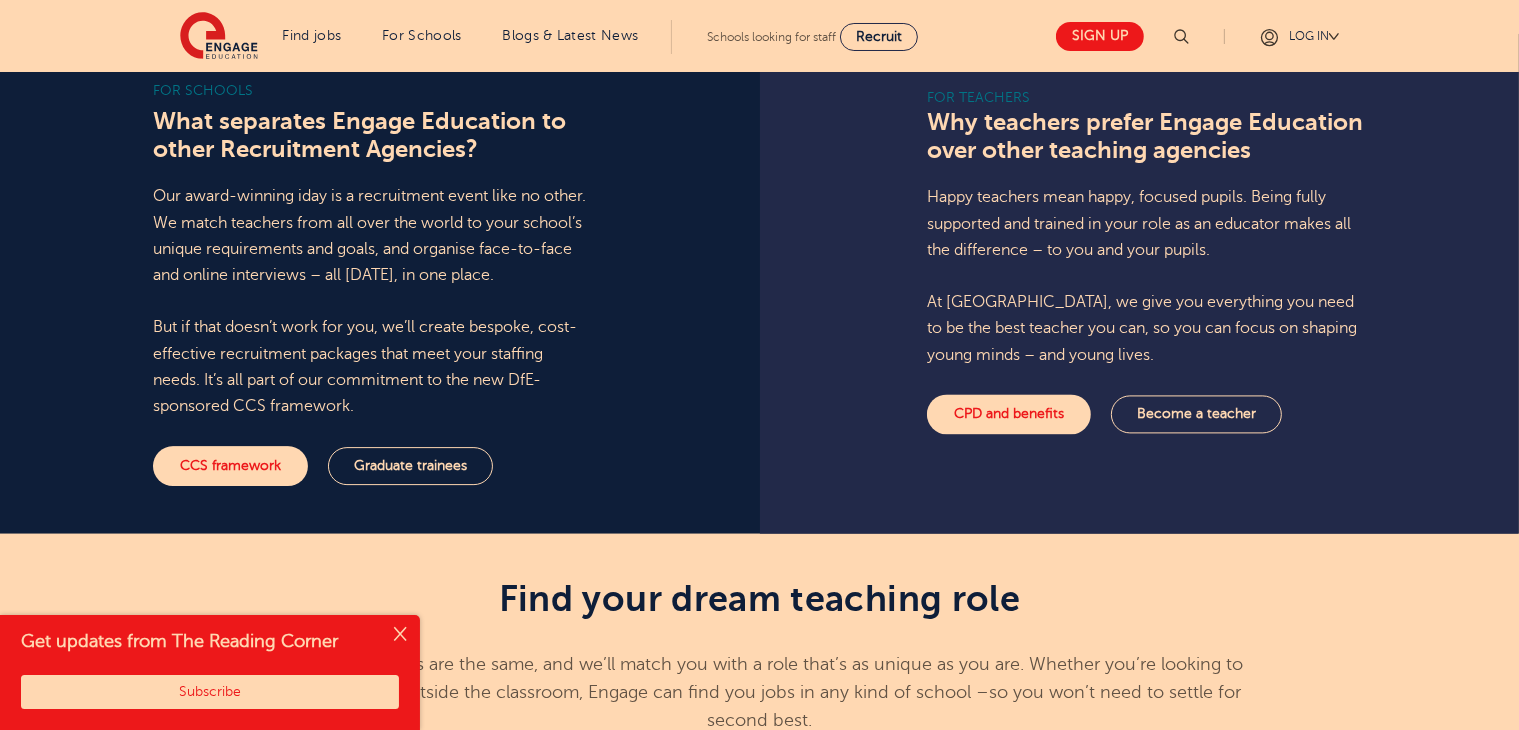 scroll, scrollTop: 1468, scrollLeft: 0, axis: vertical 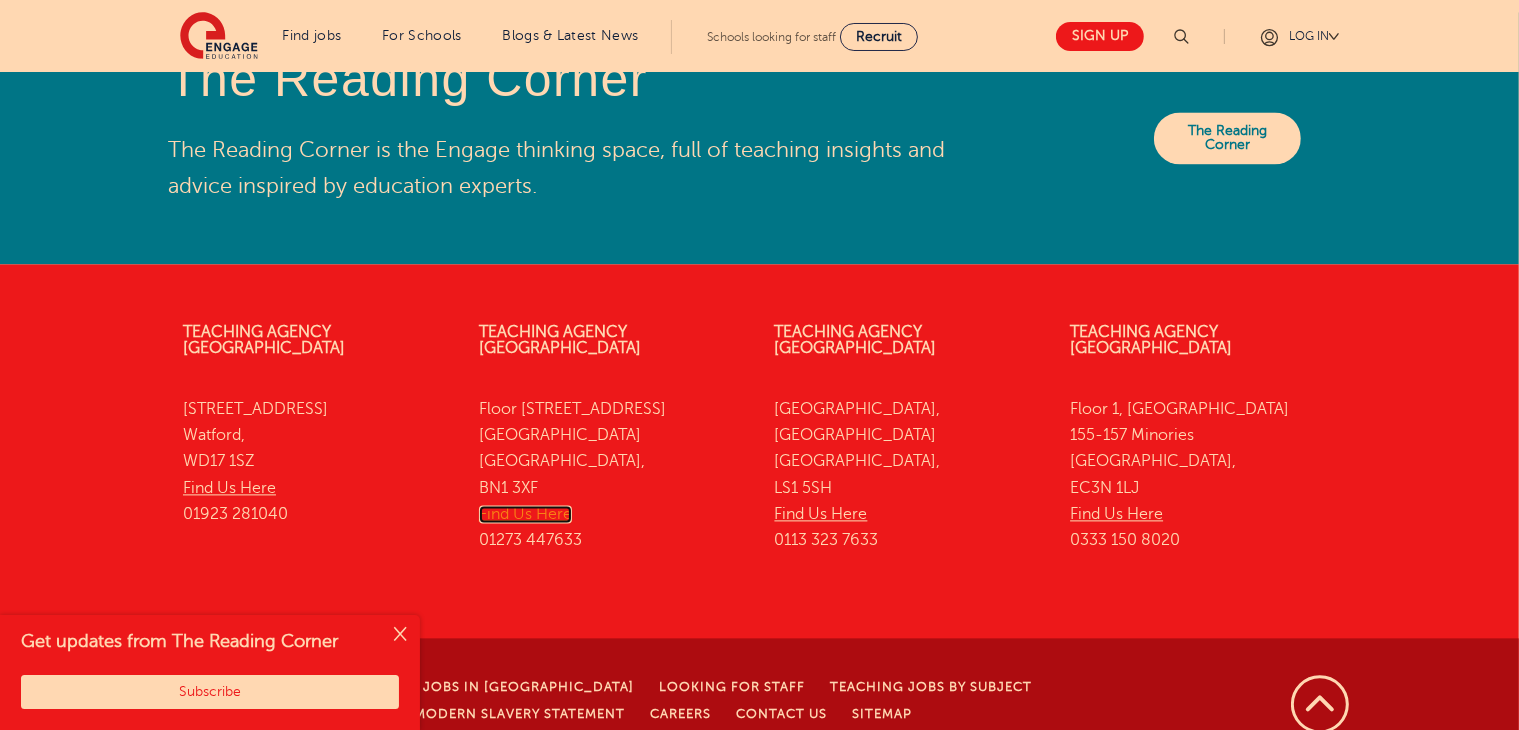 click on "Find Us Here" at bounding box center (525, 514) 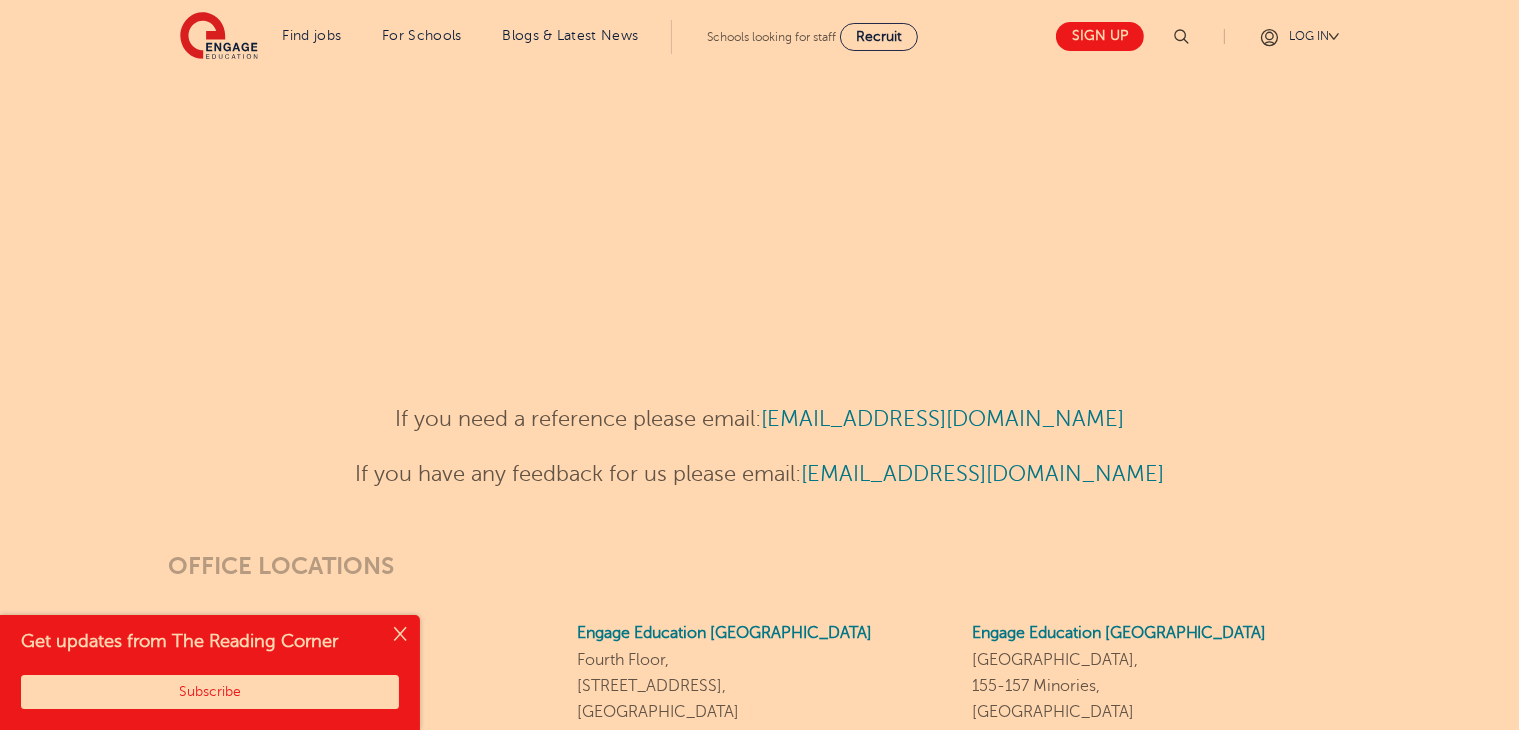 scroll, scrollTop: 1524, scrollLeft: 0, axis: vertical 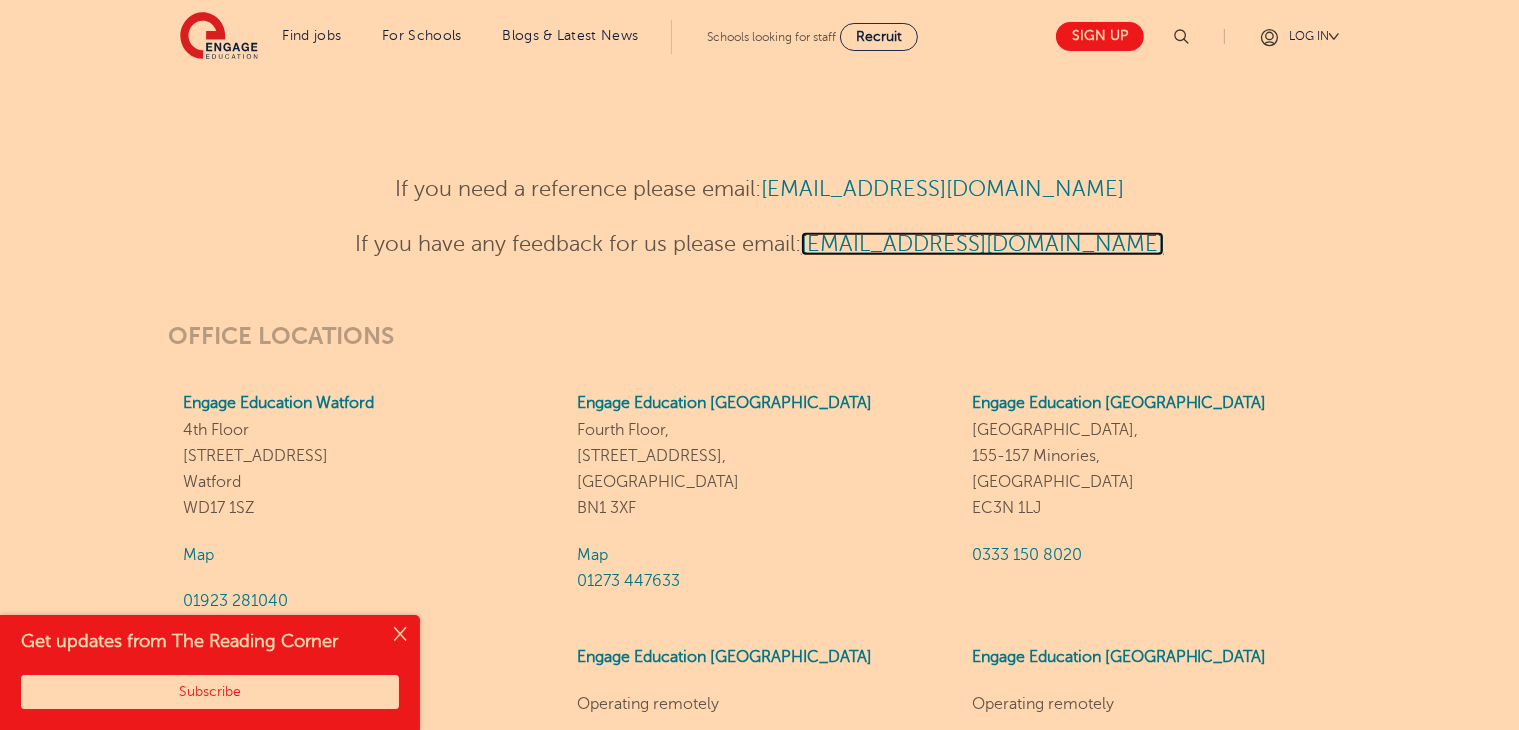 click on "[EMAIL_ADDRESS][DOMAIN_NAME]" at bounding box center (982, 244) 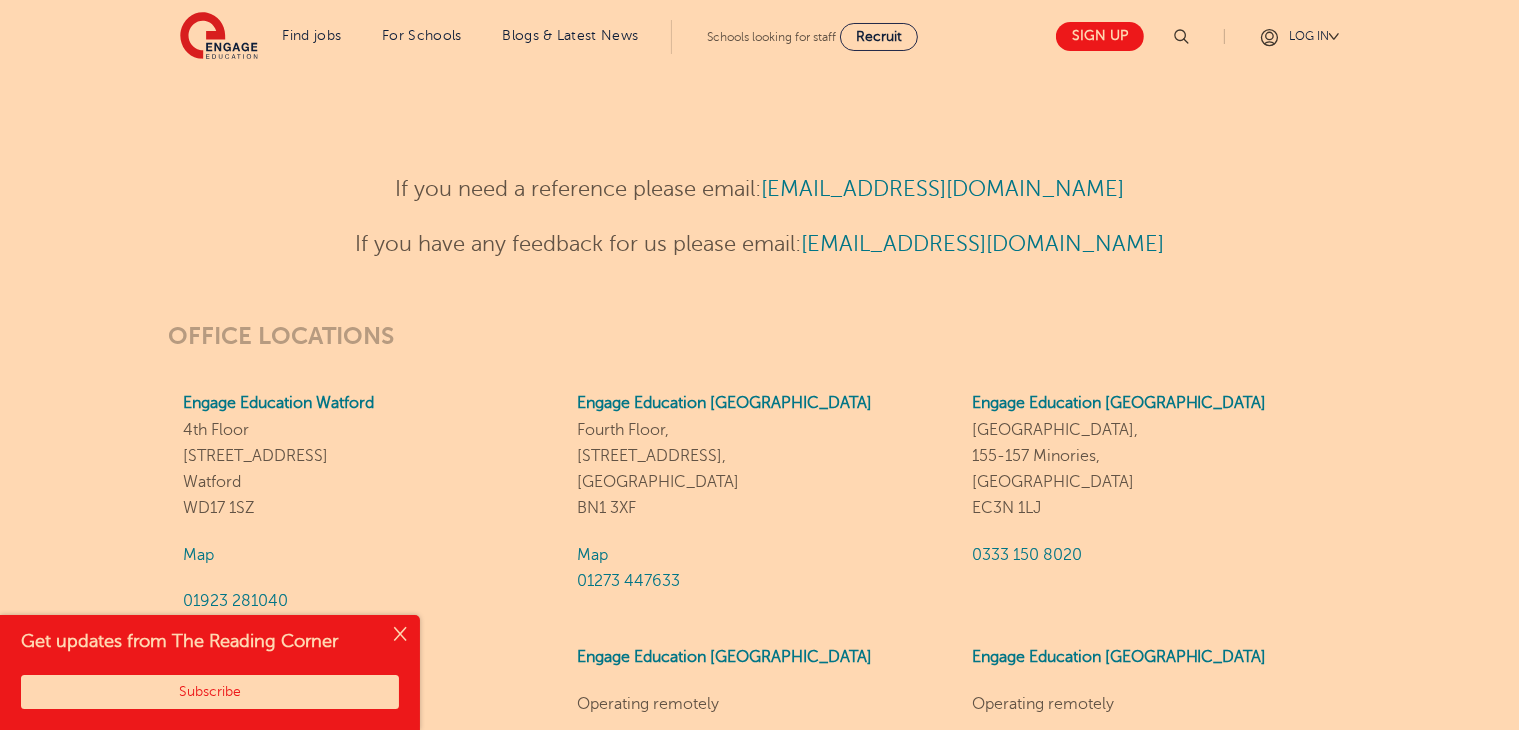 drag, startPoint x: 1213, startPoint y: 244, endPoint x: 790, endPoint y: 258, distance: 423.23163 